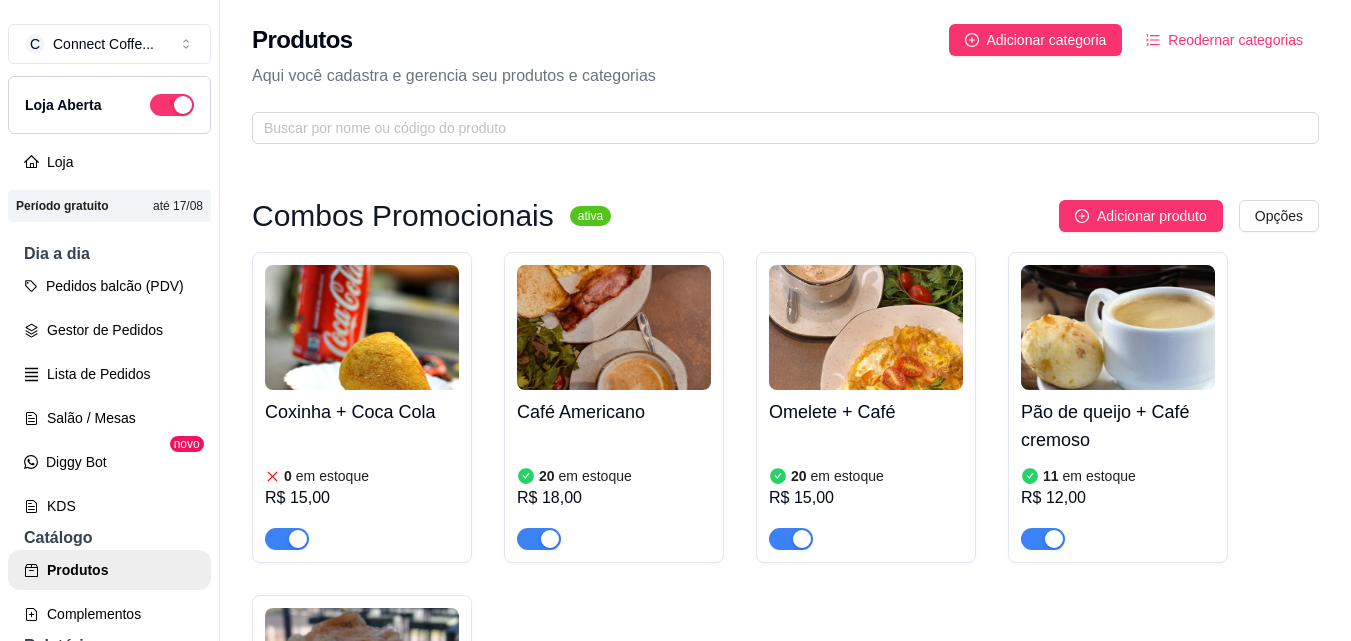 scroll, scrollTop: 32, scrollLeft: 0, axis: vertical 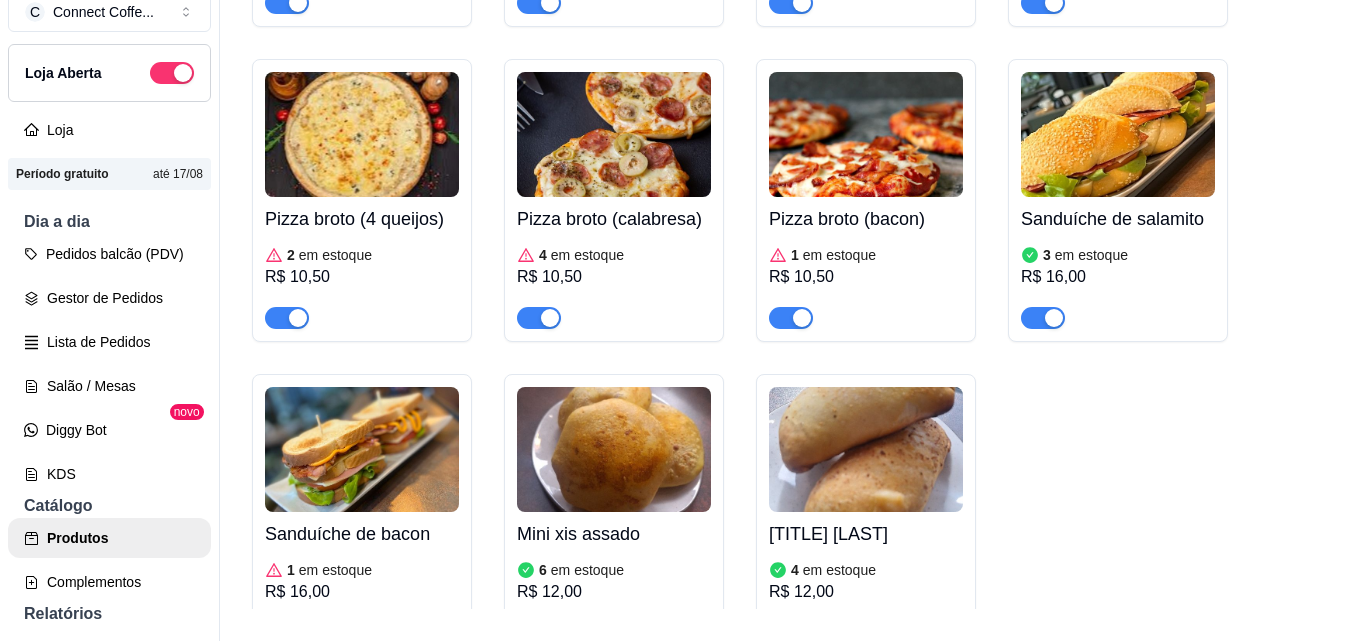 click at bounding box center [866, 134] 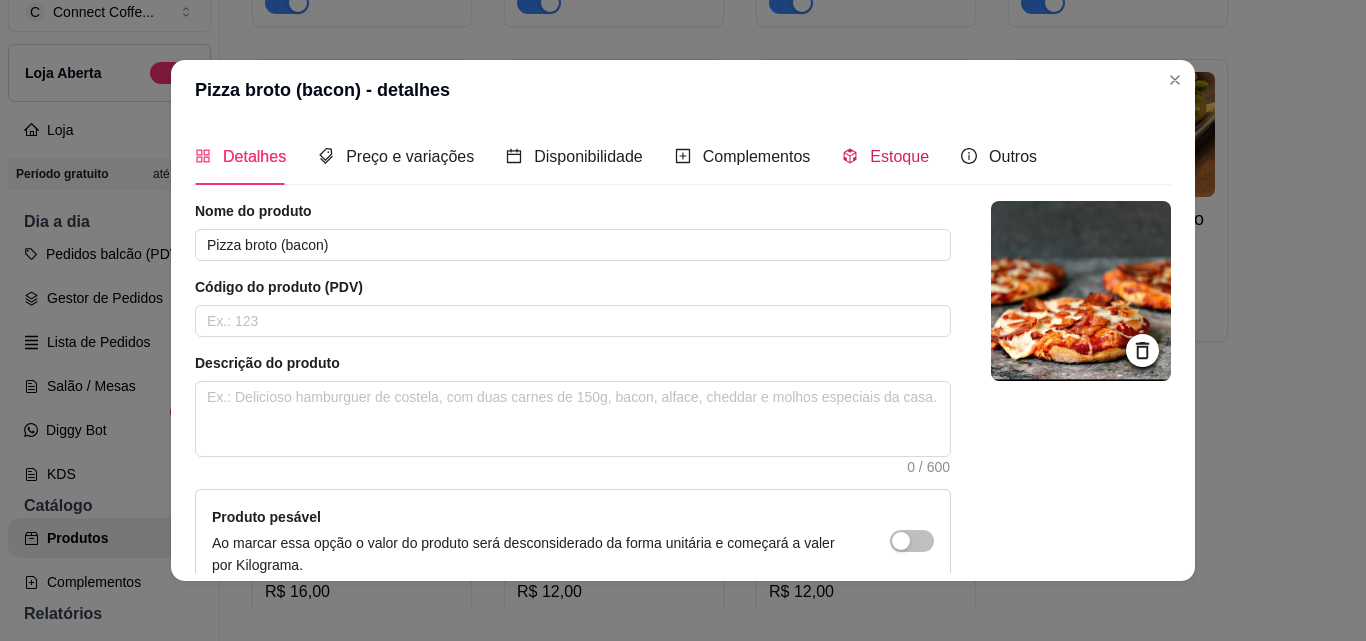 click on "Estoque" at bounding box center [899, 156] 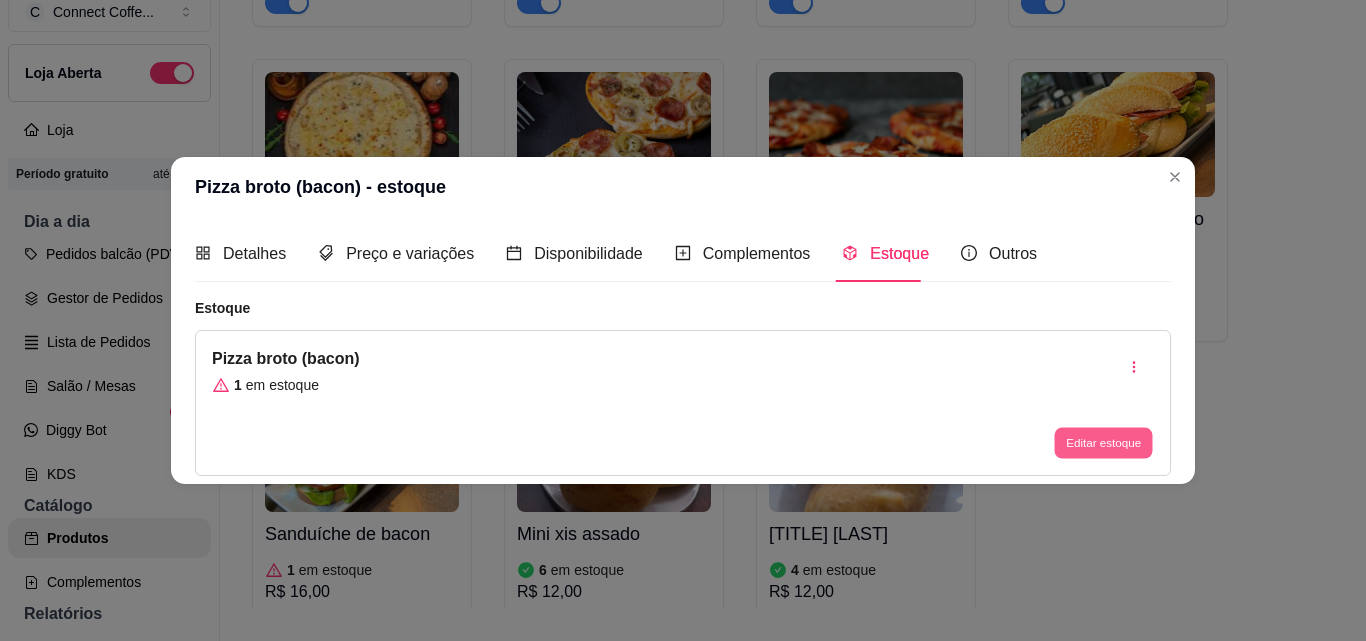click on "Editar estoque" at bounding box center [1103, 443] 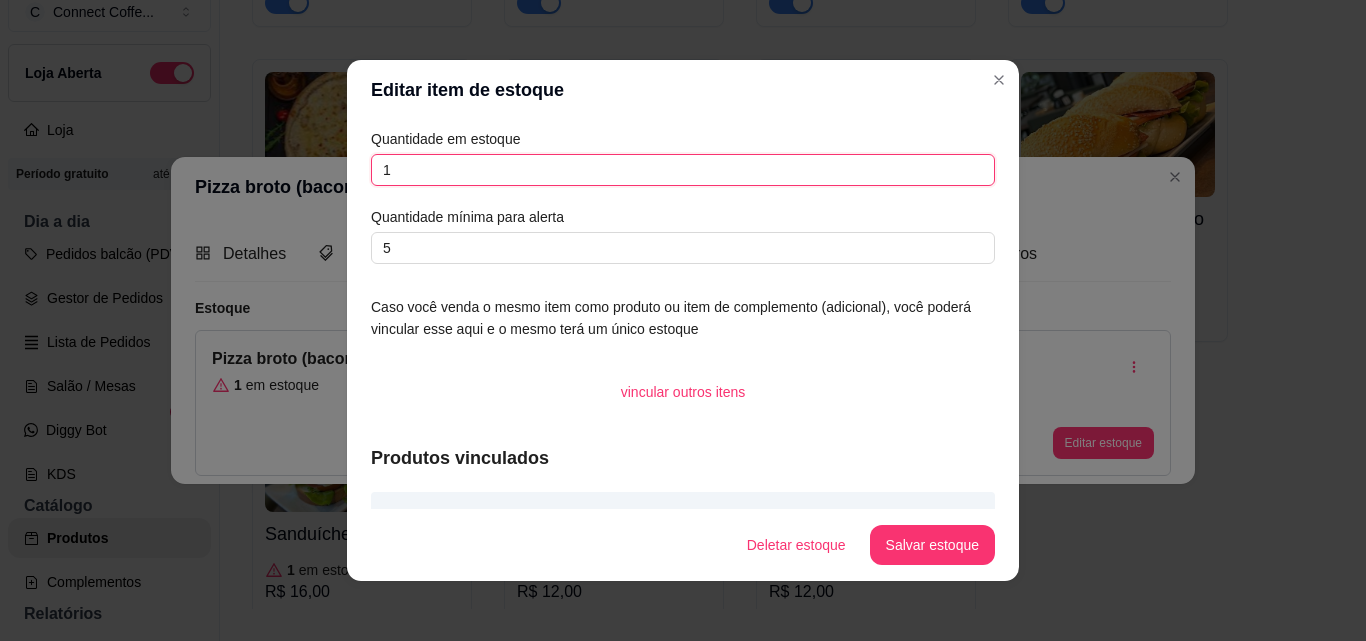 drag, startPoint x: 402, startPoint y: 169, endPoint x: 320, endPoint y: 168, distance: 82.006096 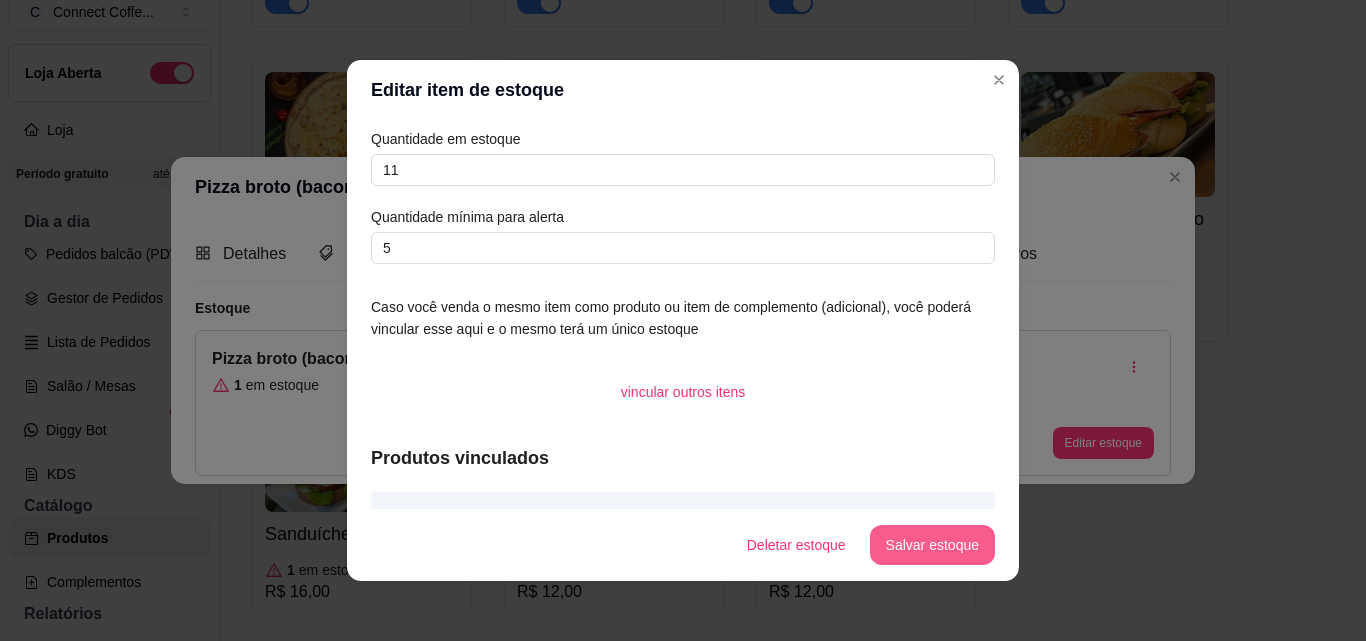 click on "Salvar estoque" at bounding box center (932, 545) 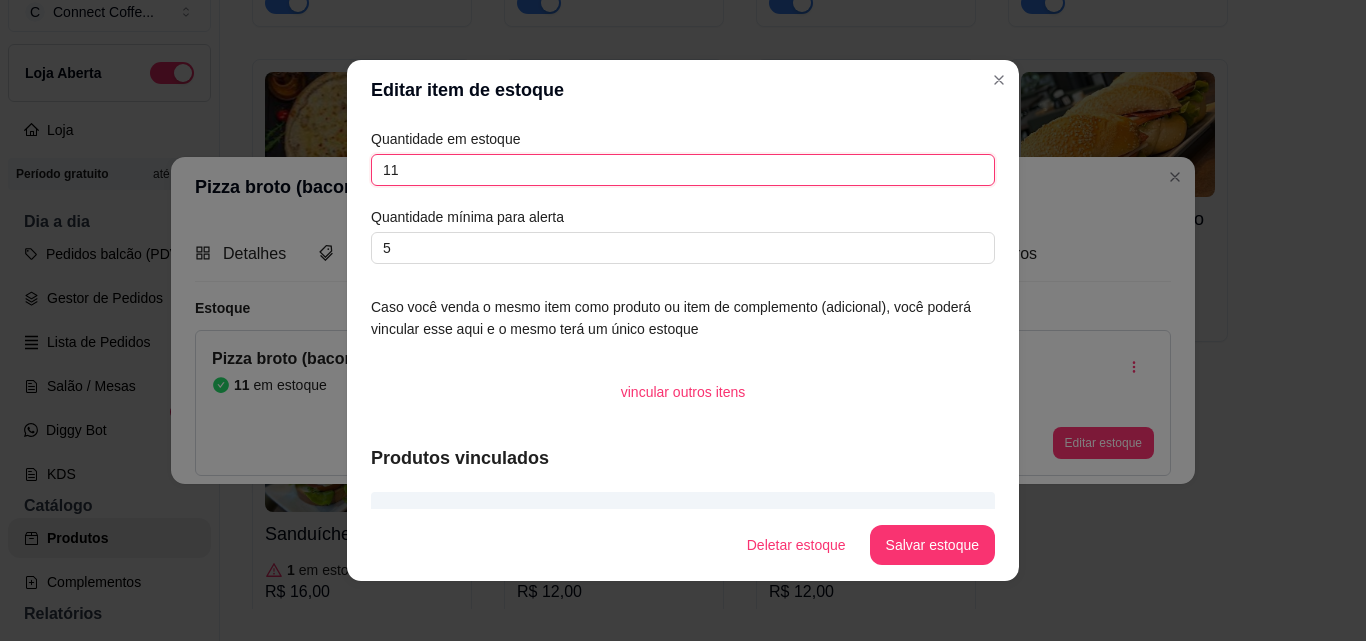 click on "11" at bounding box center (683, 170) 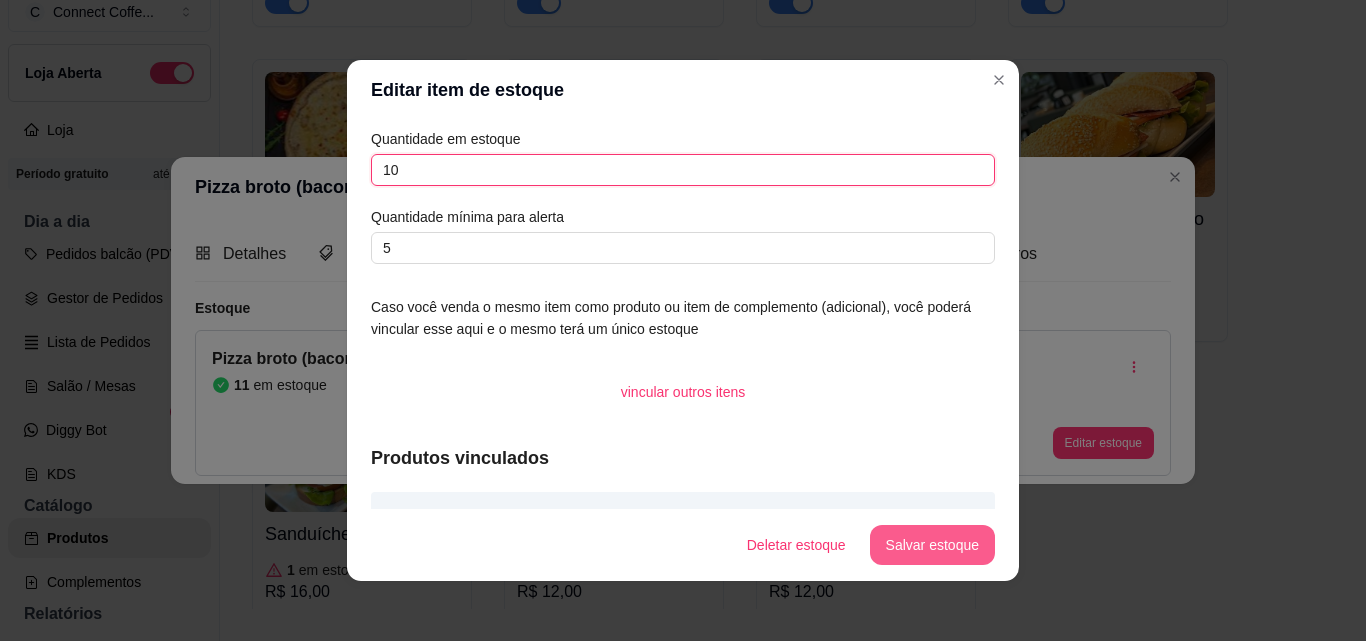 type on "10" 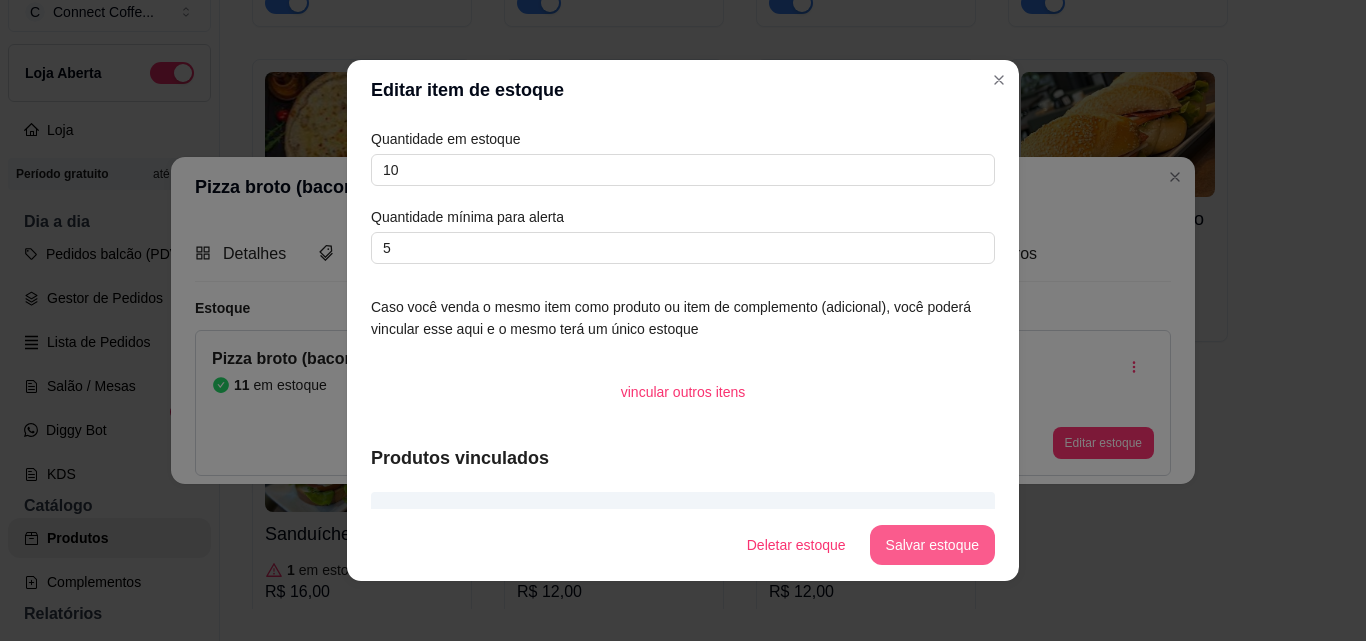 click on "Salvar estoque" at bounding box center (932, 545) 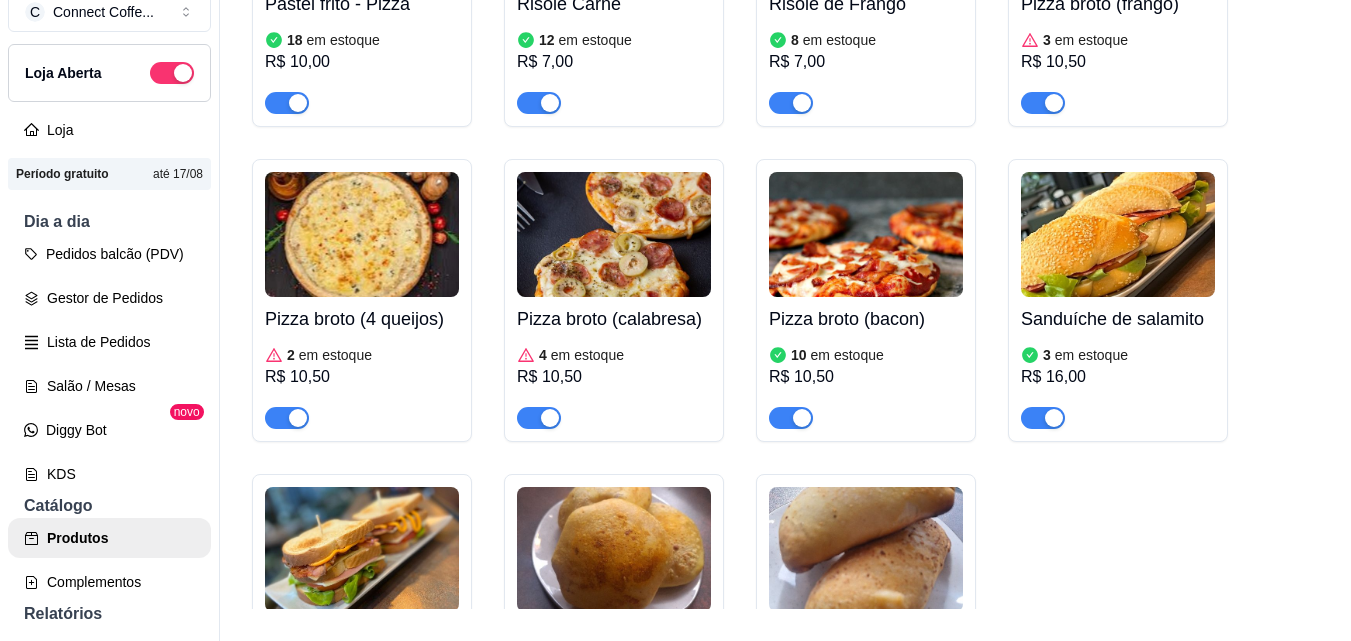 scroll, scrollTop: 2274, scrollLeft: 0, axis: vertical 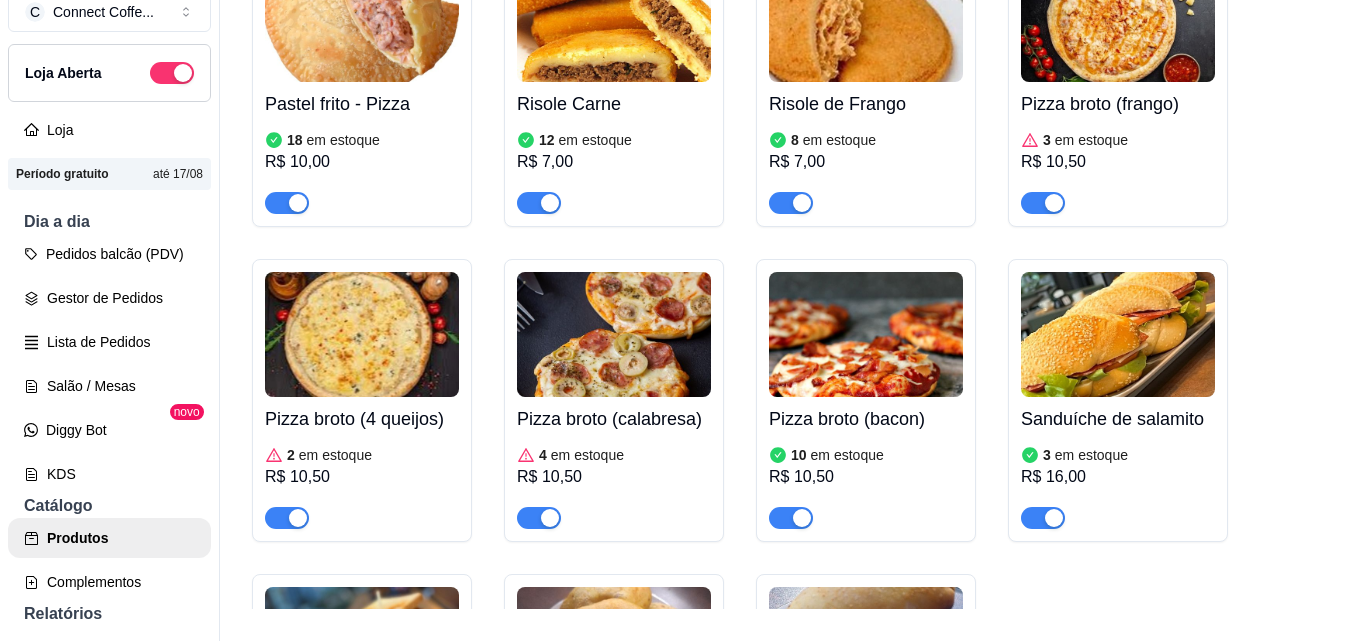 click at bounding box center [1118, 19] 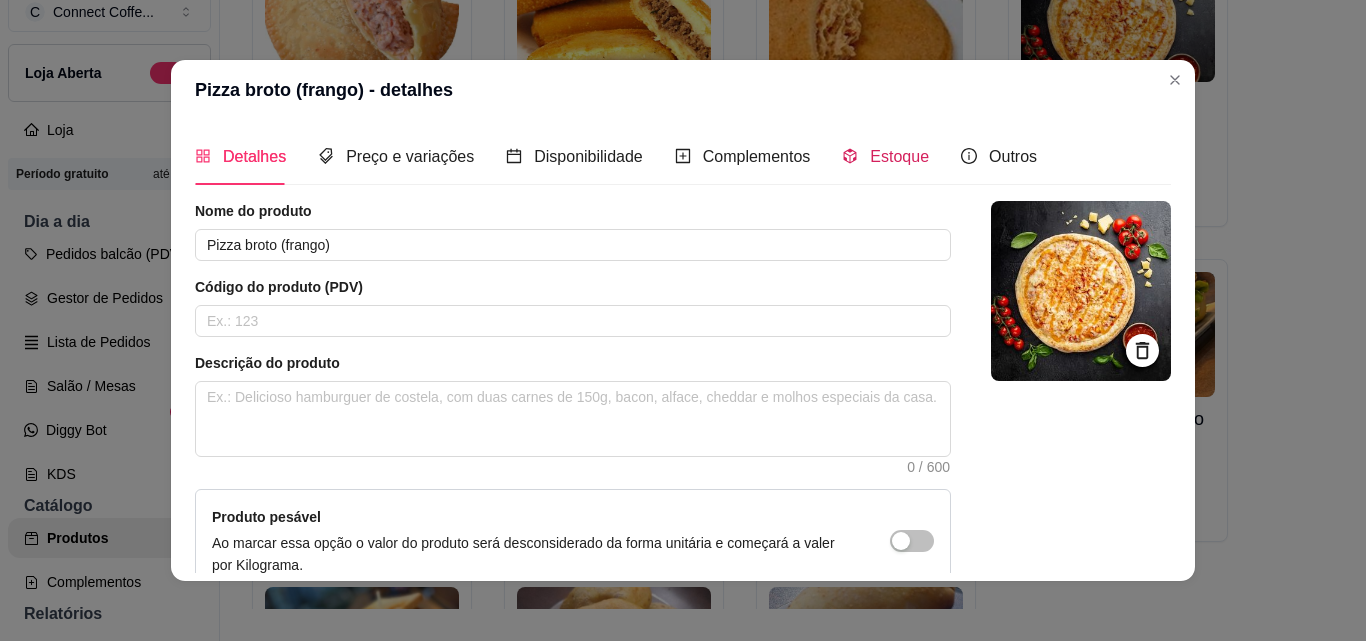 click on "Estoque" at bounding box center [899, 156] 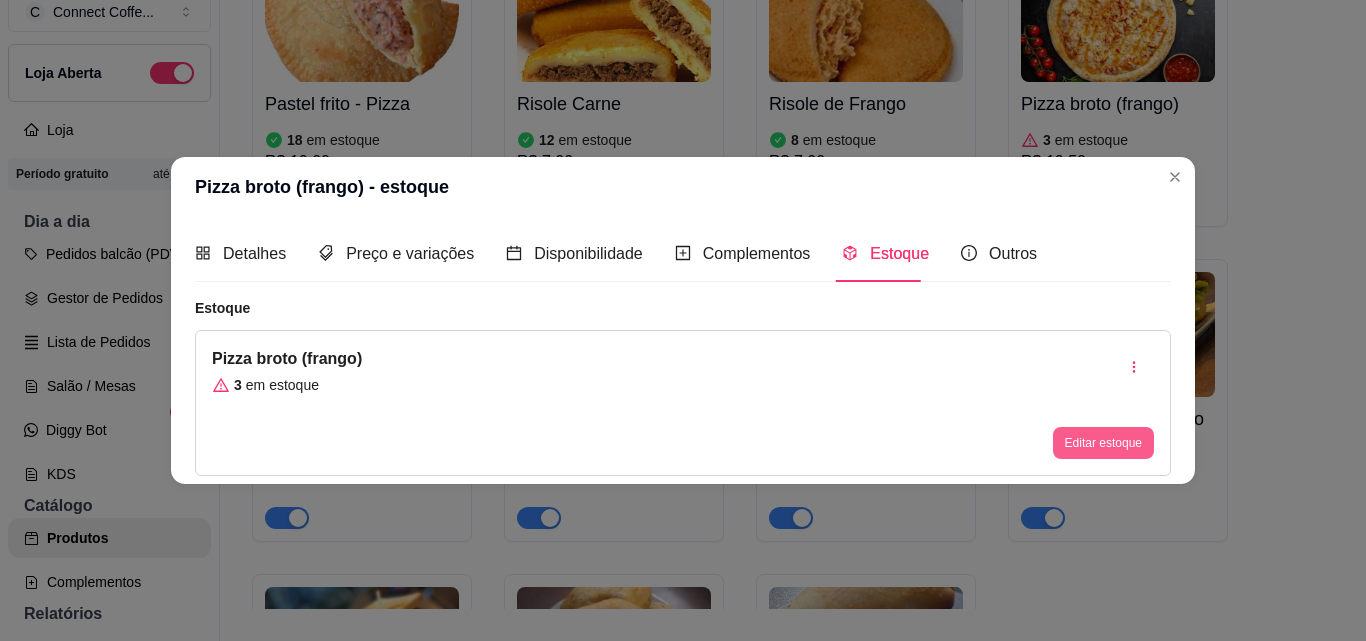 click on "Editar estoque" at bounding box center (1103, 443) 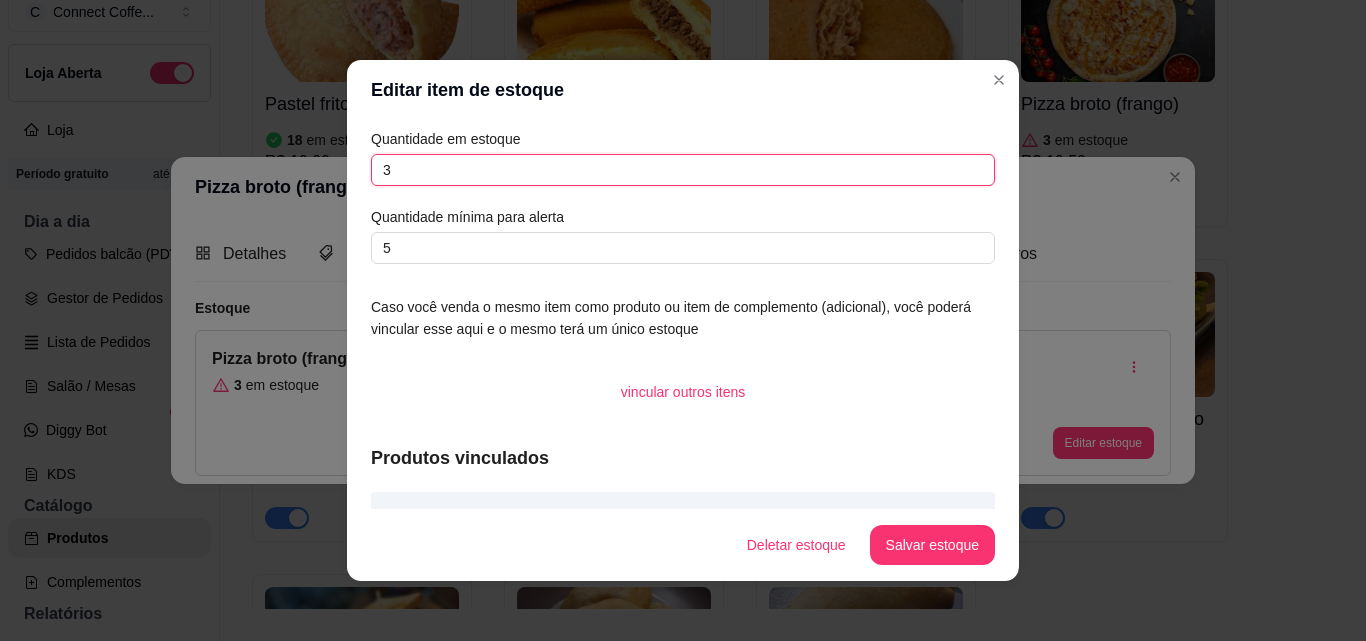 drag, startPoint x: 403, startPoint y: 165, endPoint x: 325, endPoint y: 166, distance: 78.00641 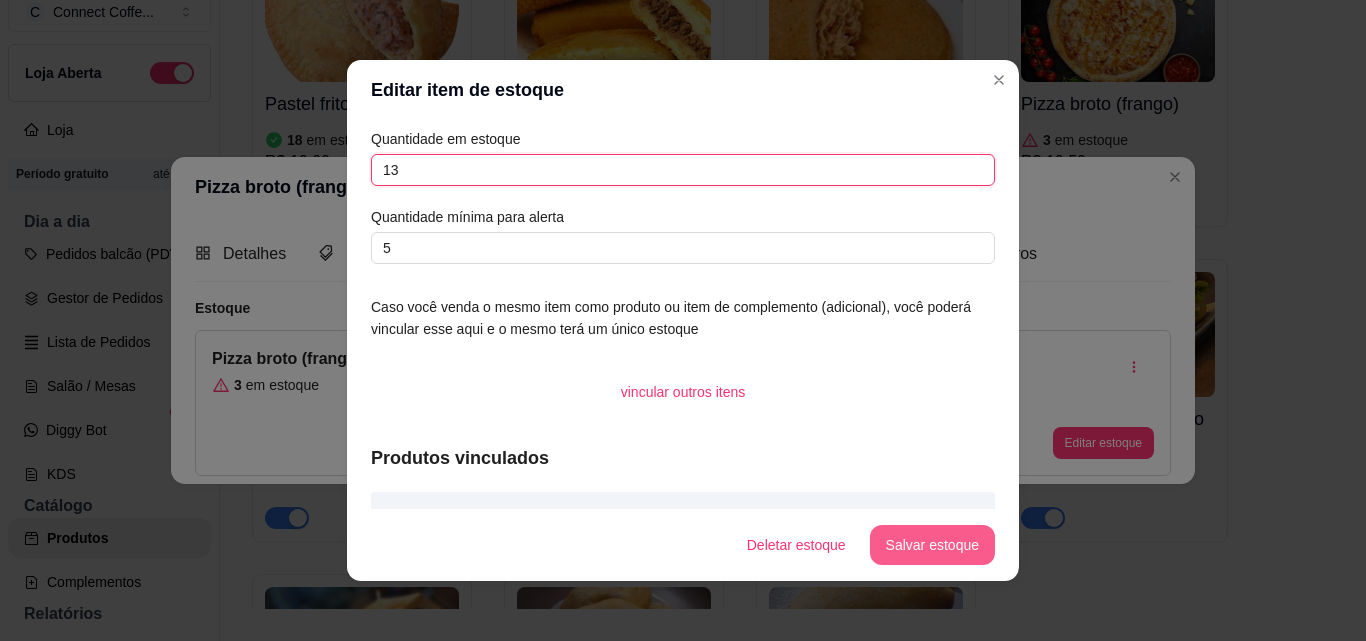 type on "13" 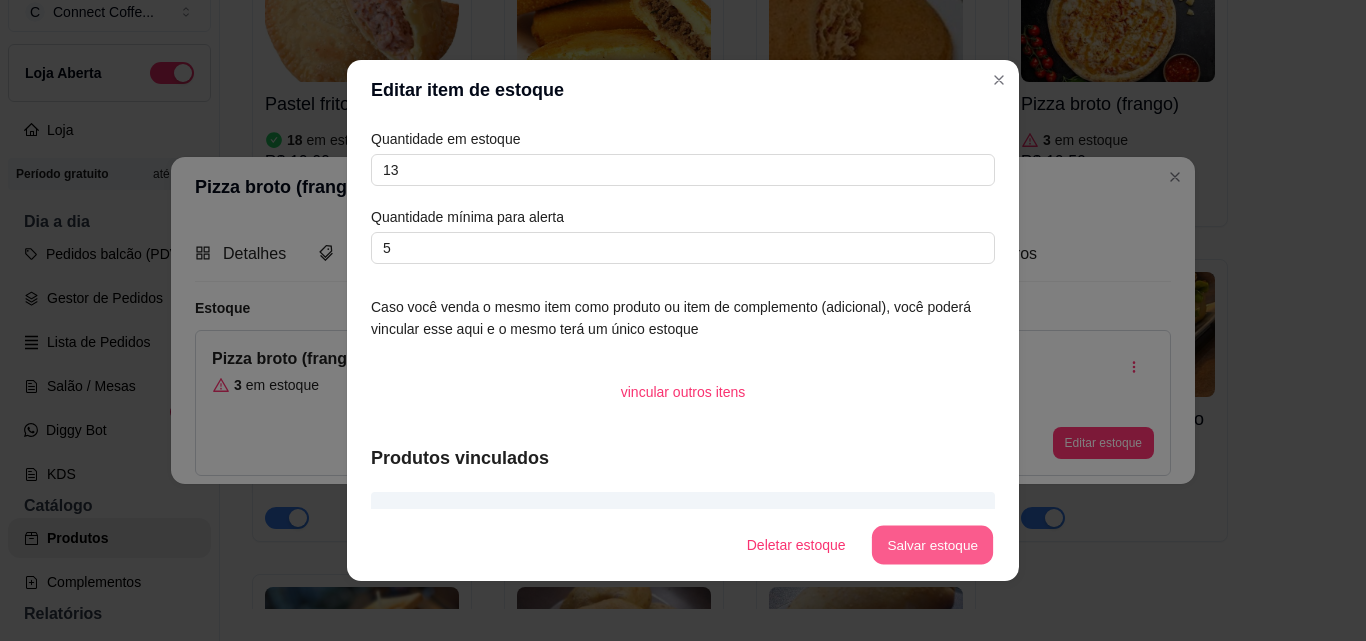 click on "Salvar estoque" at bounding box center (932, 545) 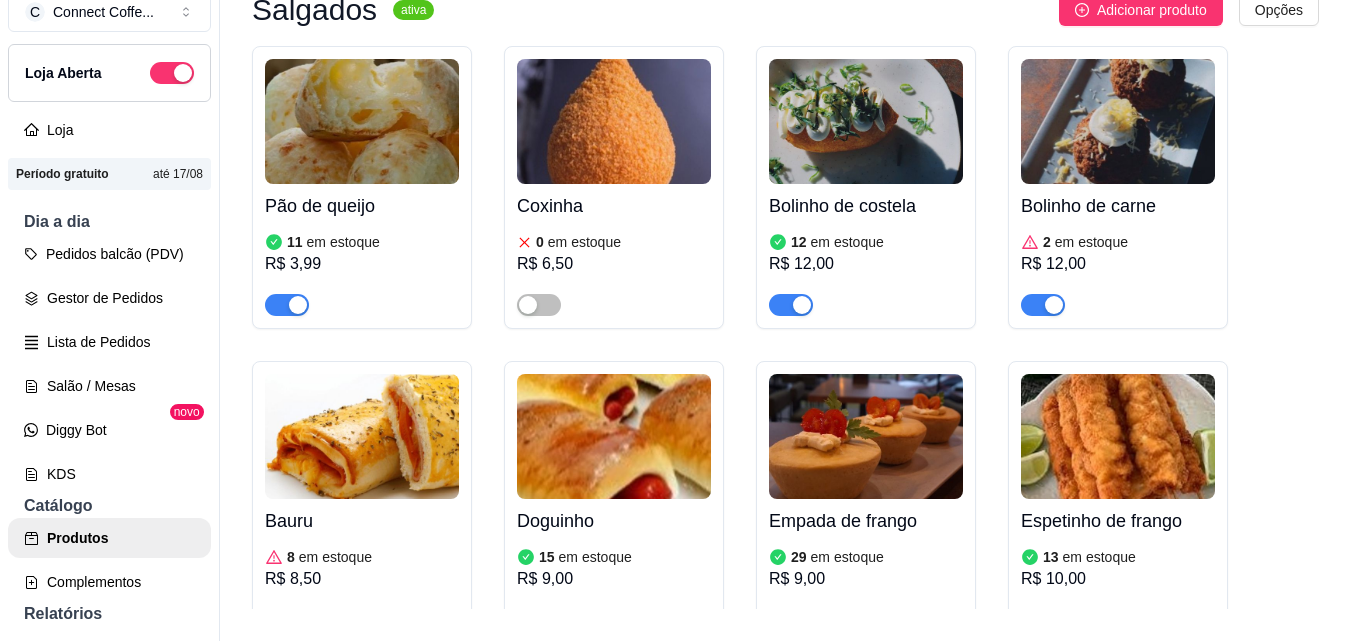 scroll, scrollTop: 774, scrollLeft: 0, axis: vertical 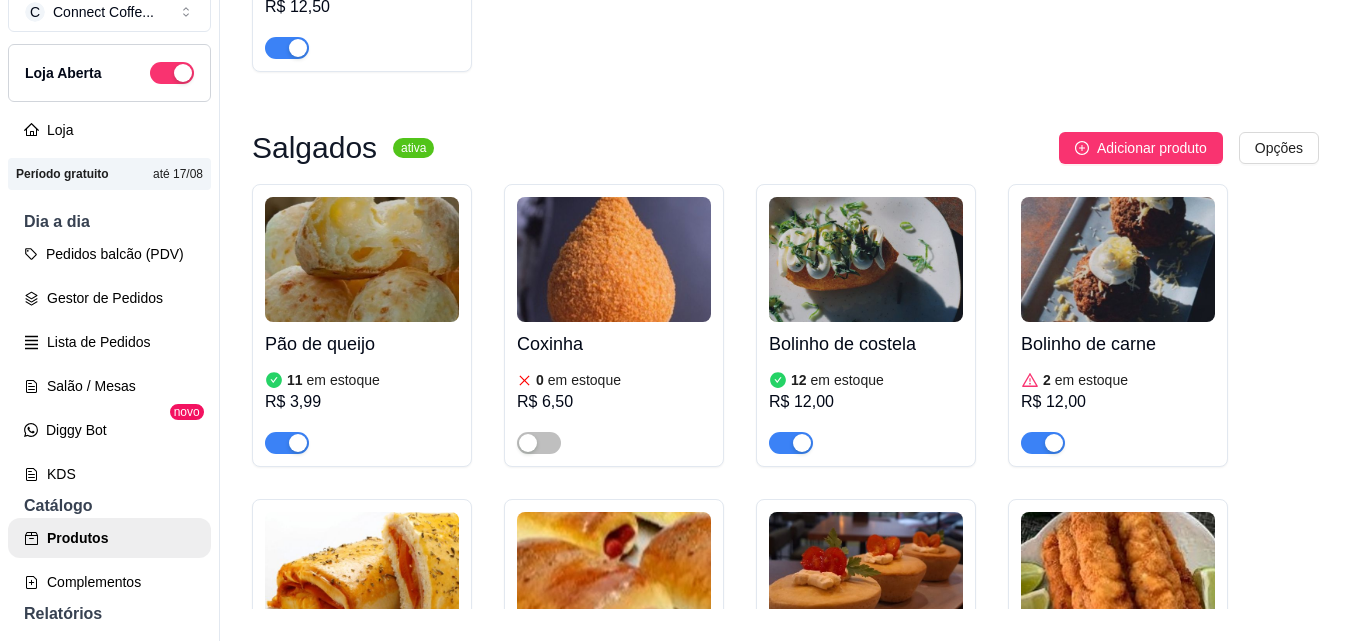 click at bounding box center [614, 259] 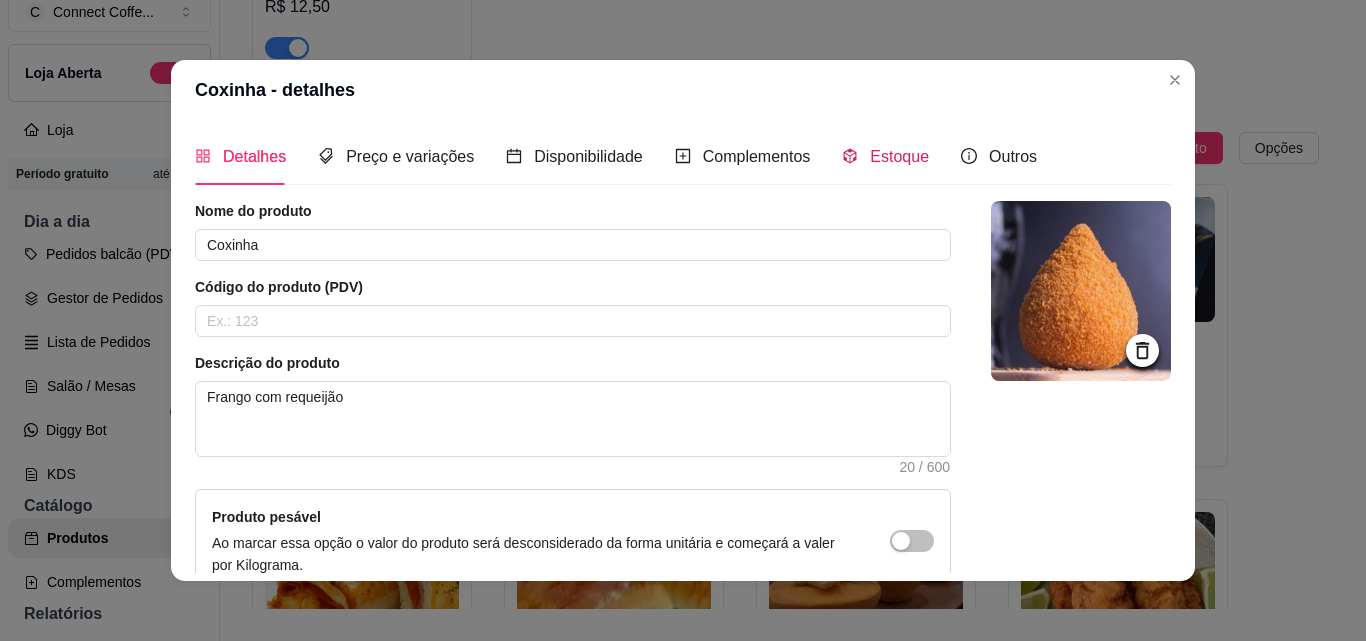 click on "Estoque" at bounding box center (899, 156) 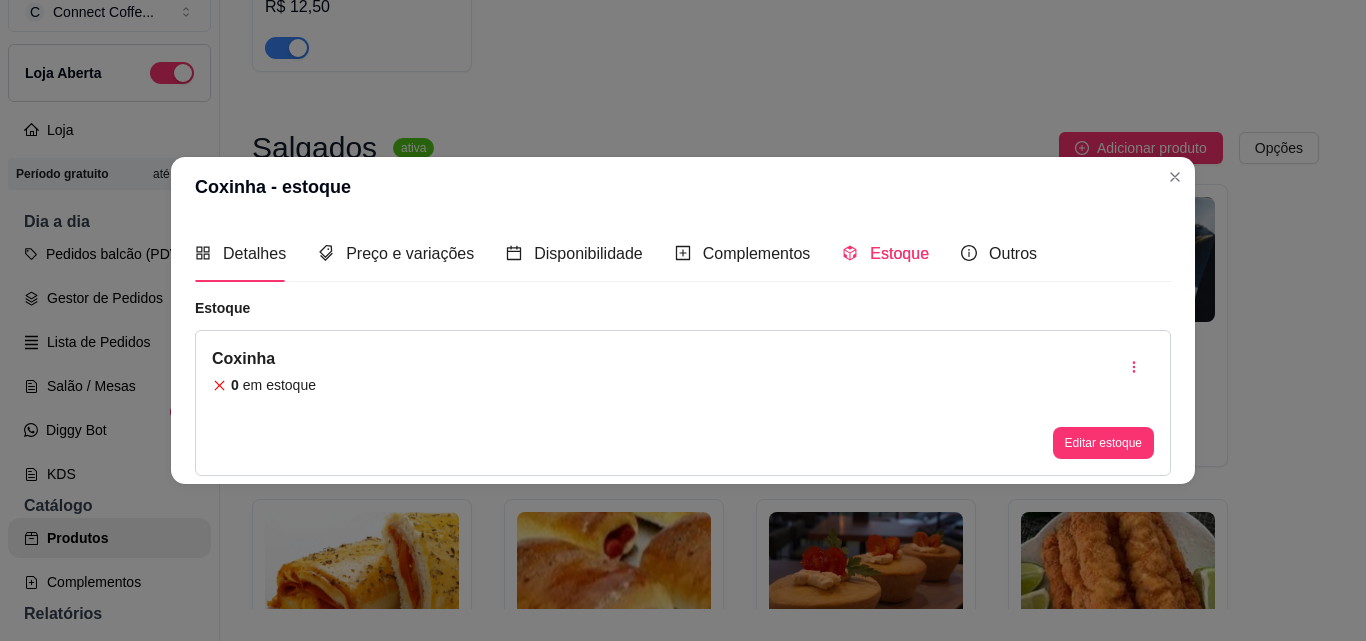 type 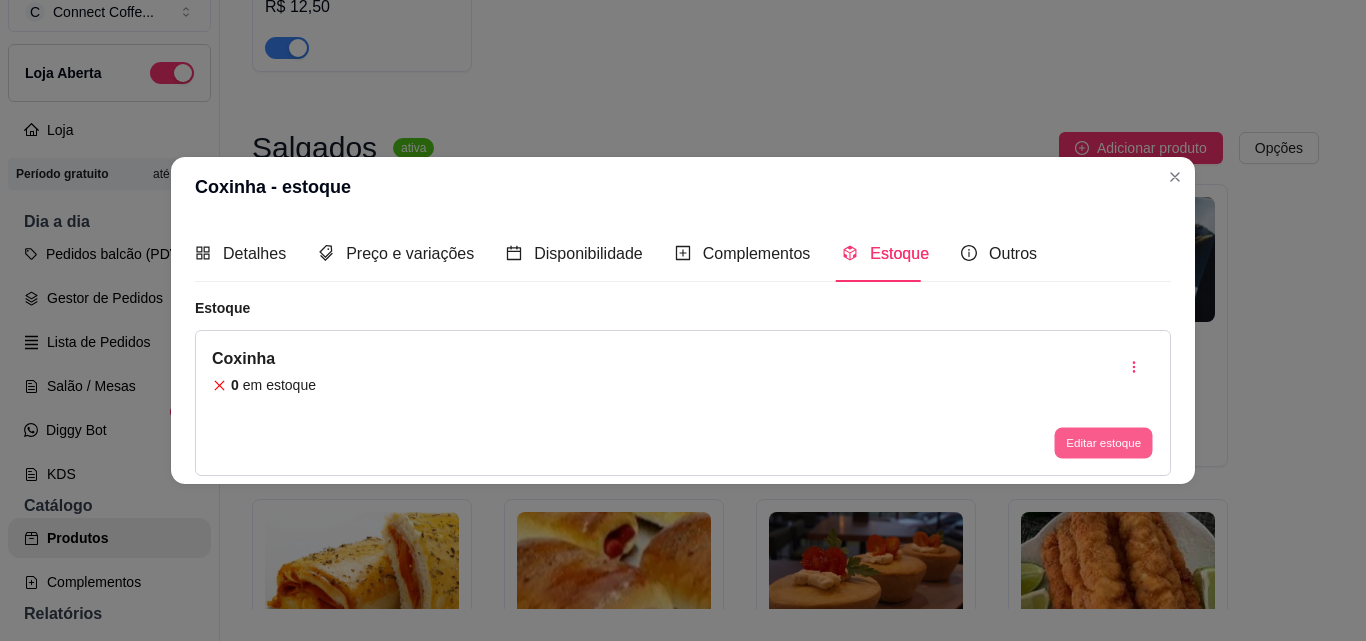 click on "Editar estoque" at bounding box center (1103, 443) 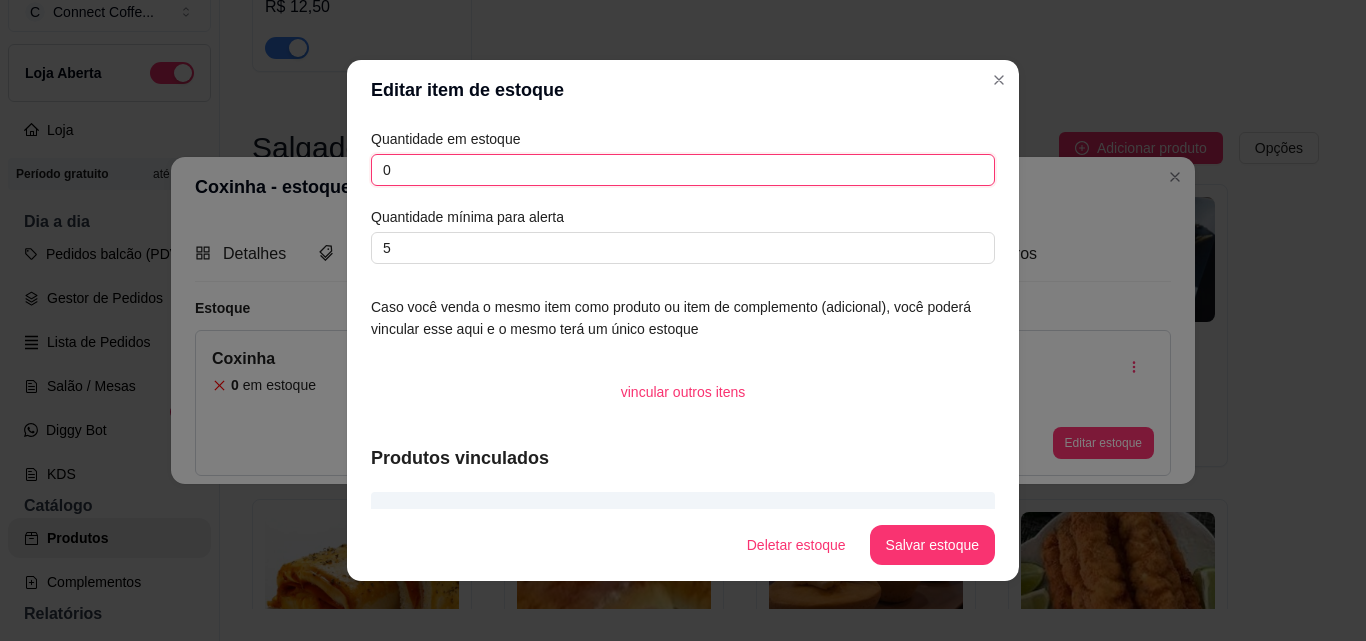 drag, startPoint x: 403, startPoint y: 179, endPoint x: 369, endPoint y: 171, distance: 34.928497 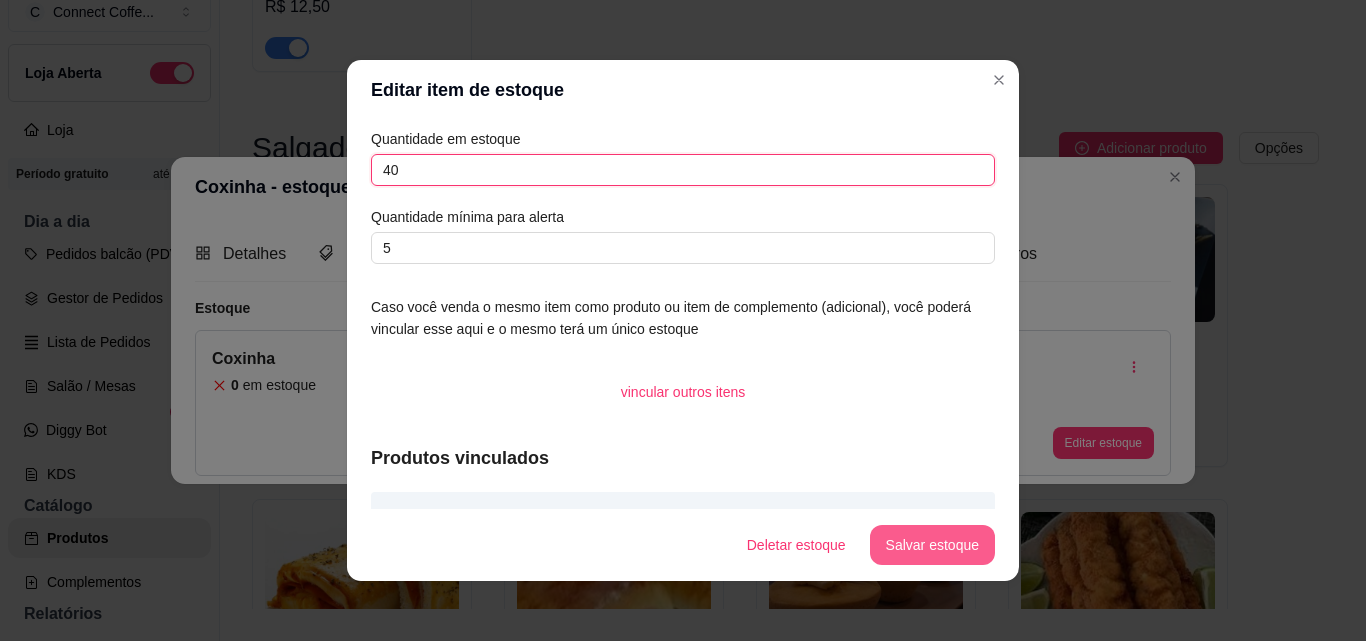 type on "40" 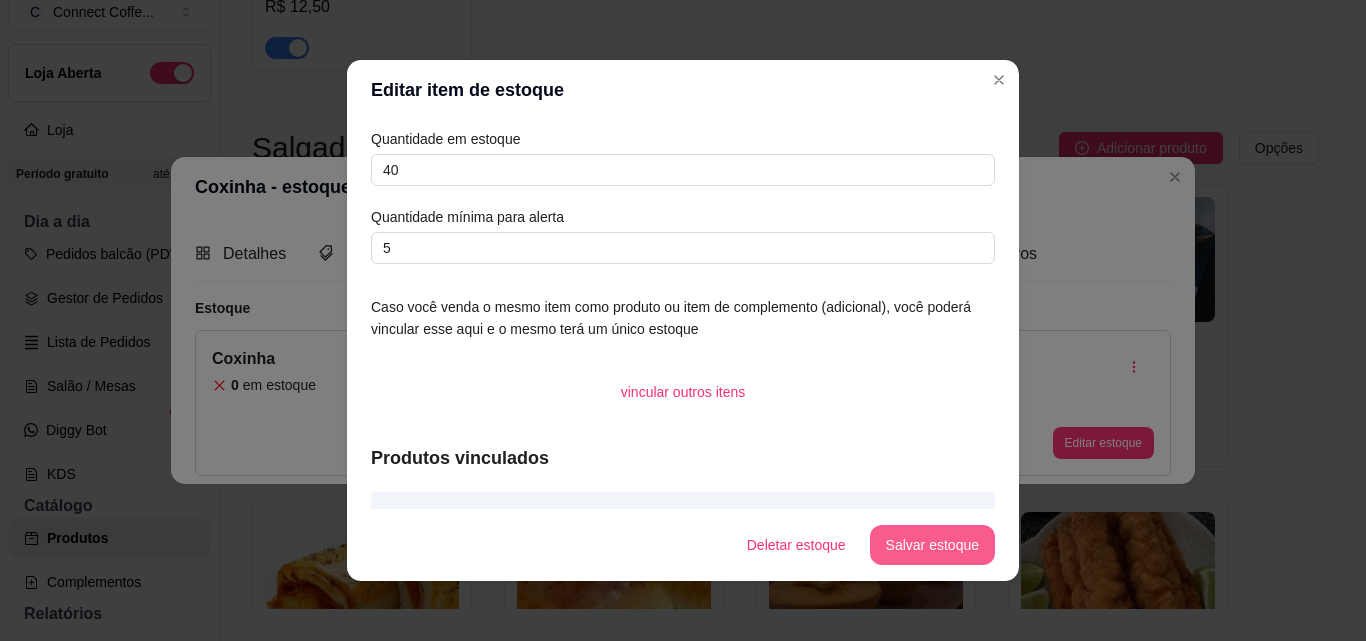 click on "Salvar estoque" at bounding box center [932, 545] 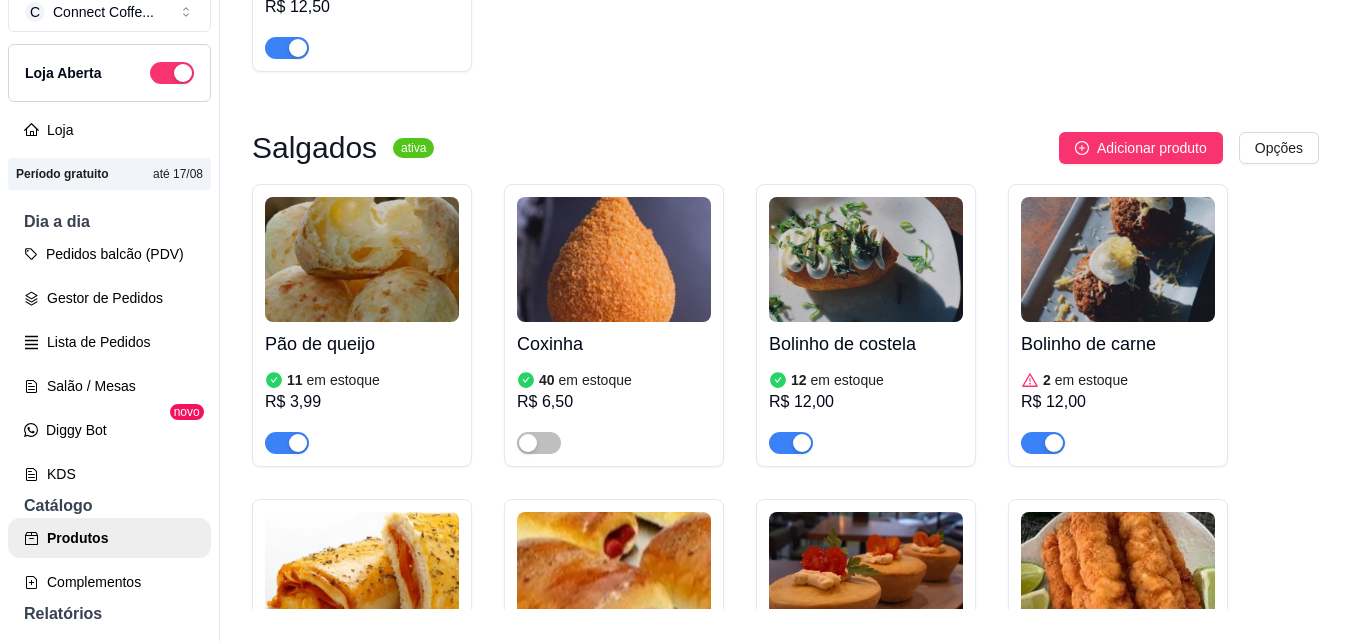 scroll, scrollTop: 974, scrollLeft: 0, axis: vertical 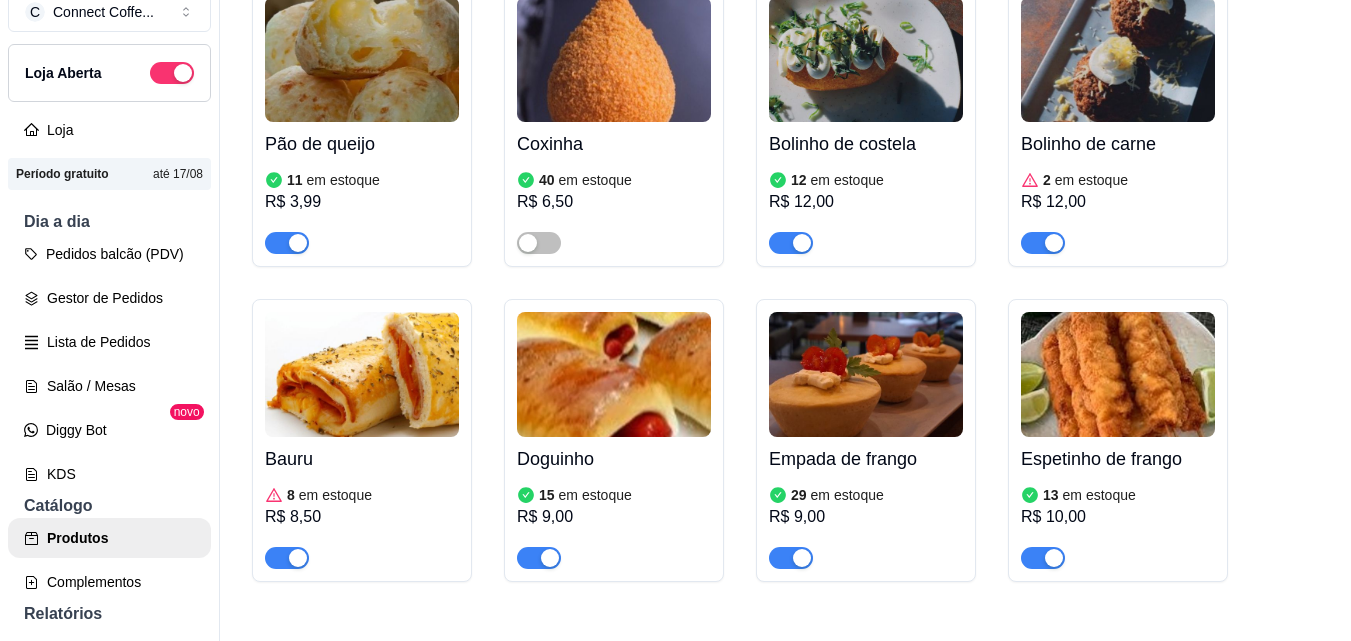click at bounding box center [362, 374] 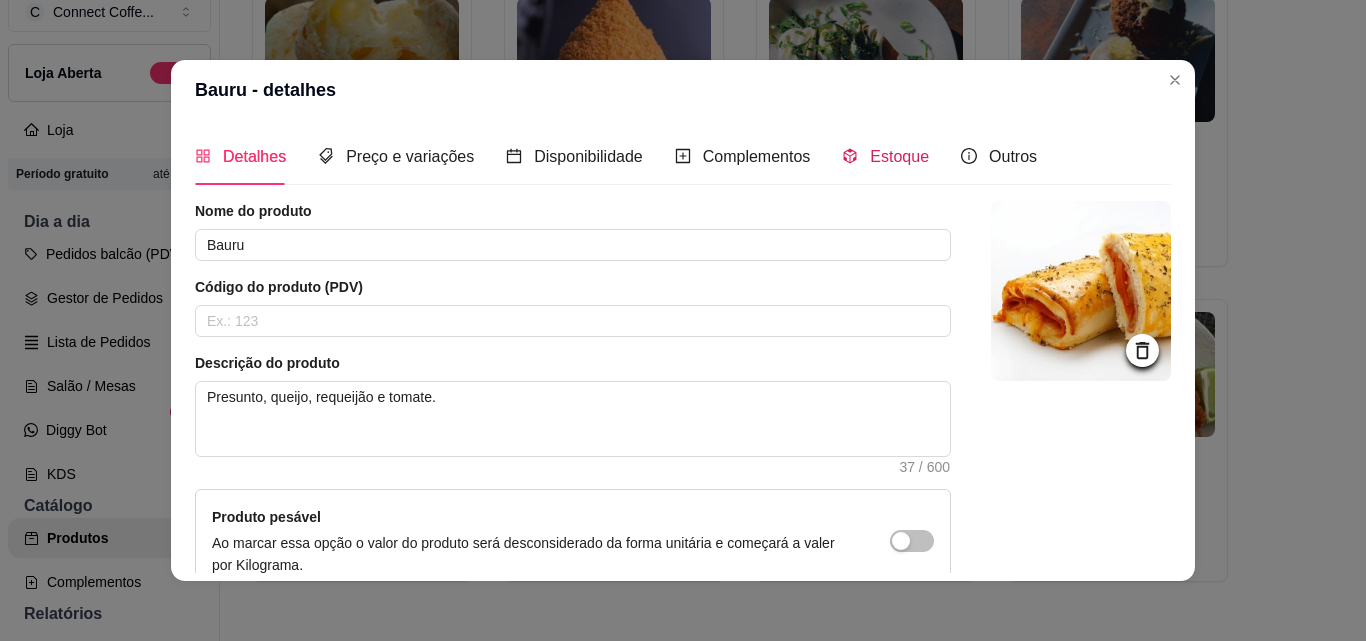 click on "Estoque" at bounding box center [899, 156] 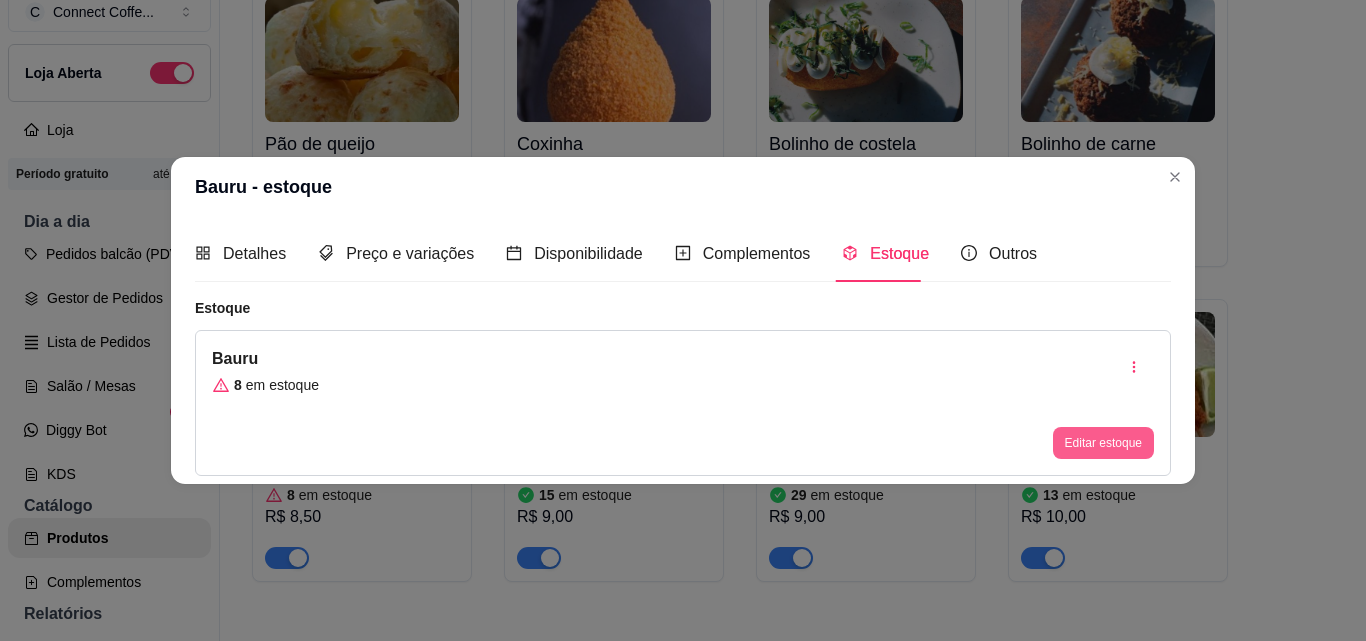 click on "Editar estoque" at bounding box center (1103, 443) 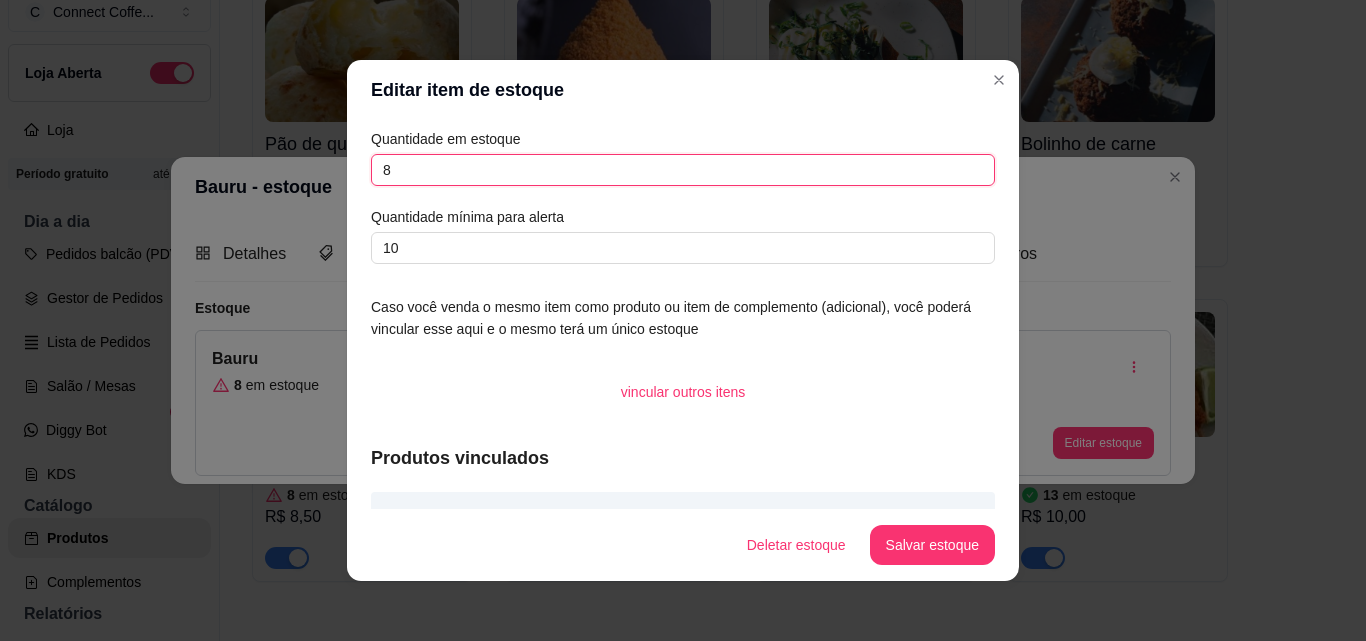 drag, startPoint x: 350, startPoint y: 169, endPoint x: 296, endPoint y: 169, distance: 54 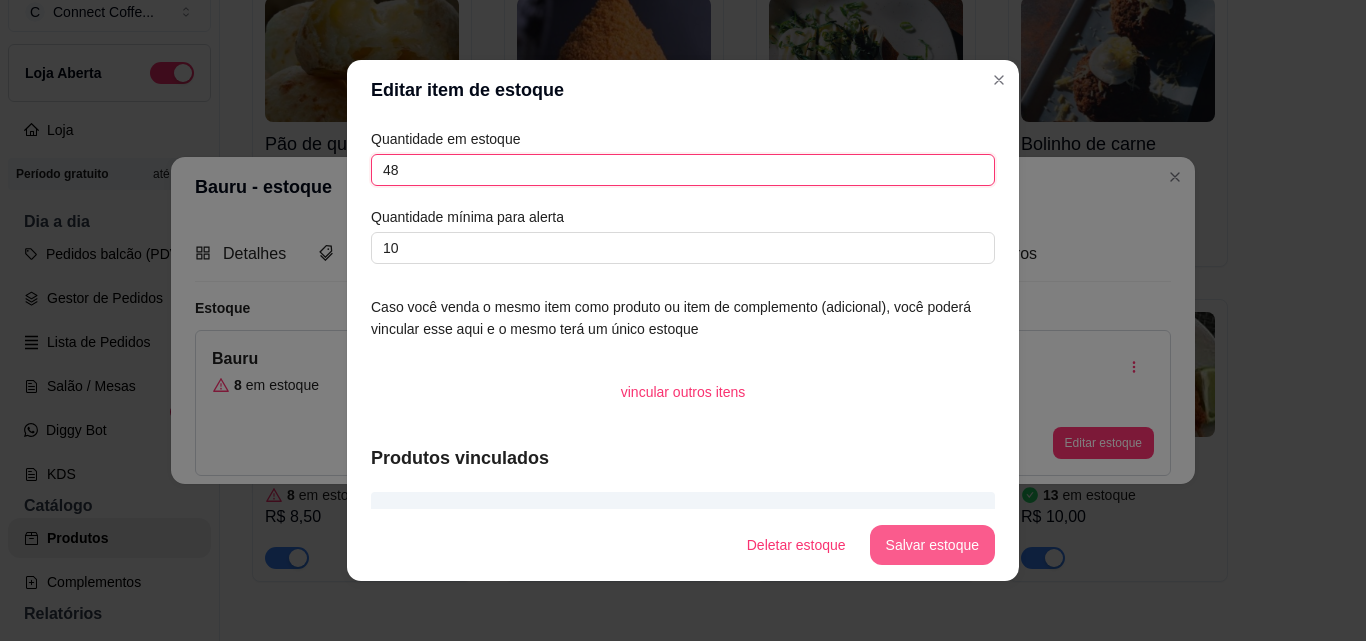 type on "48" 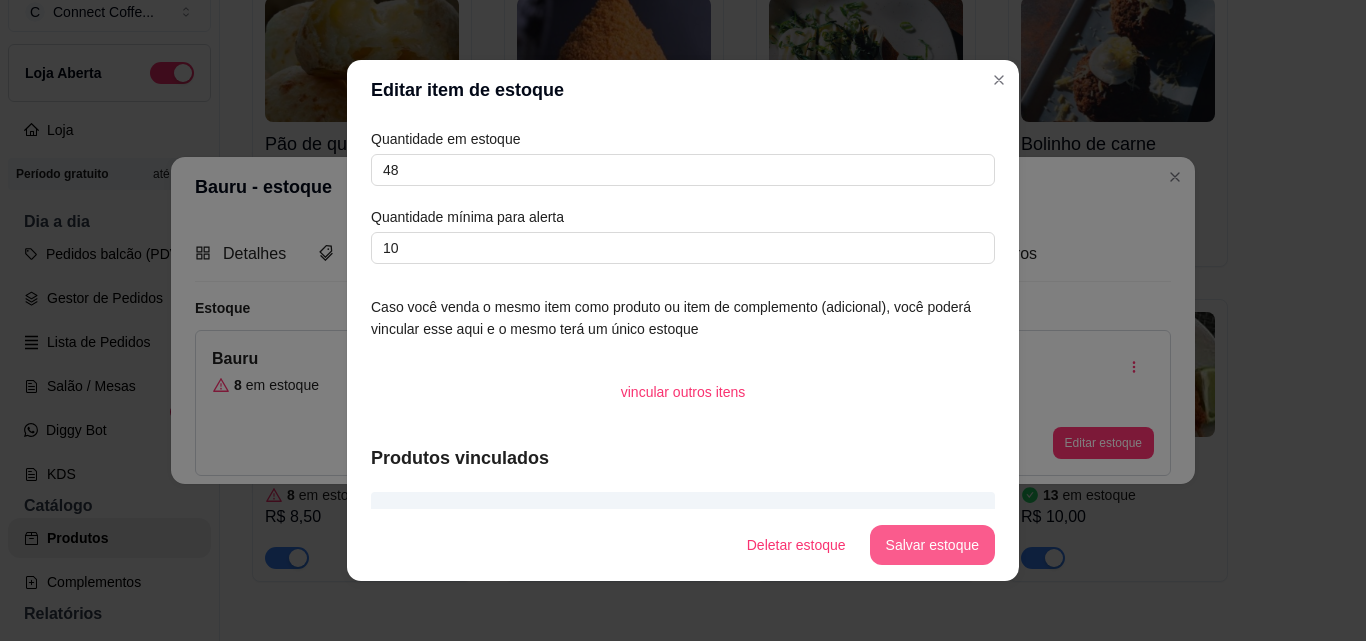 click on "Salvar estoque" at bounding box center (932, 545) 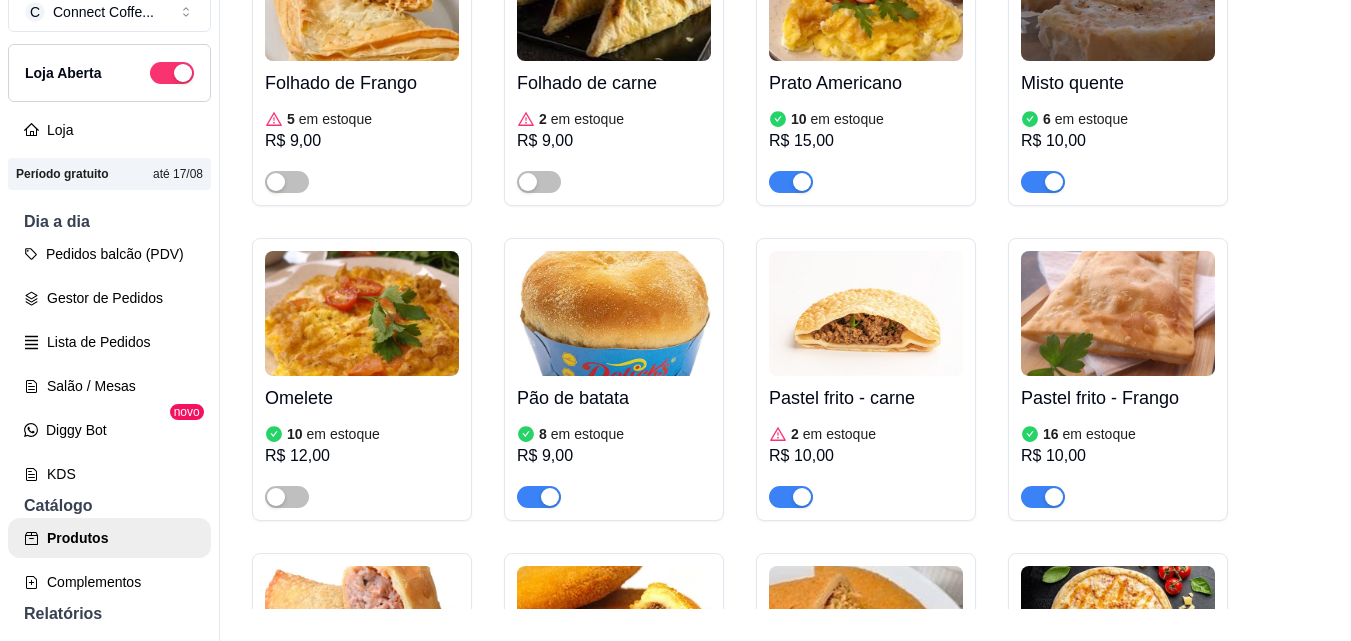 scroll, scrollTop: 1674, scrollLeft: 0, axis: vertical 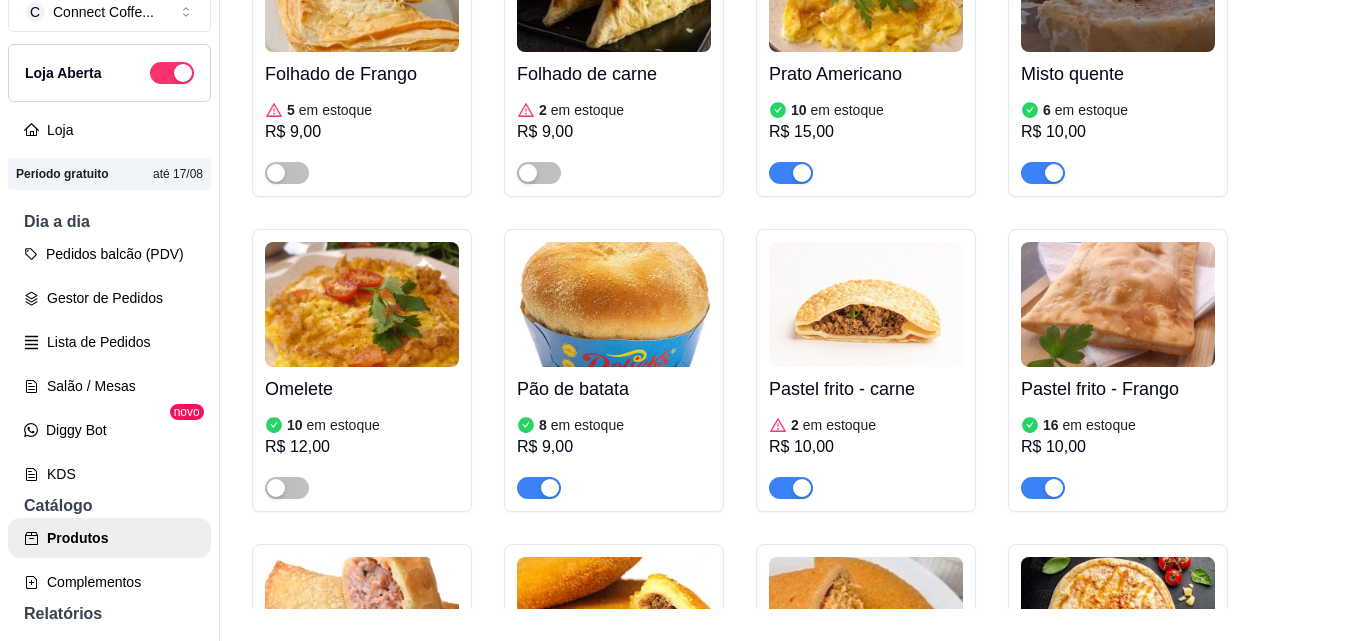 click at bounding box center [614, 304] 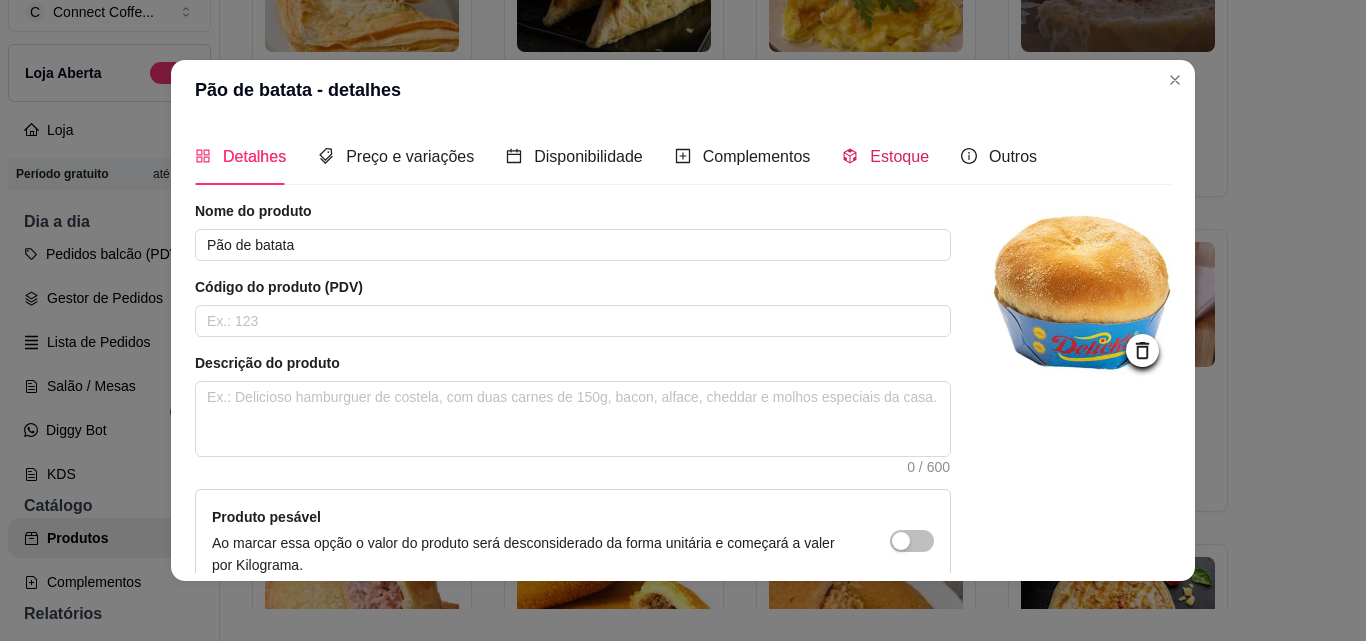 click on "Estoque" at bounding box center [899, 156] 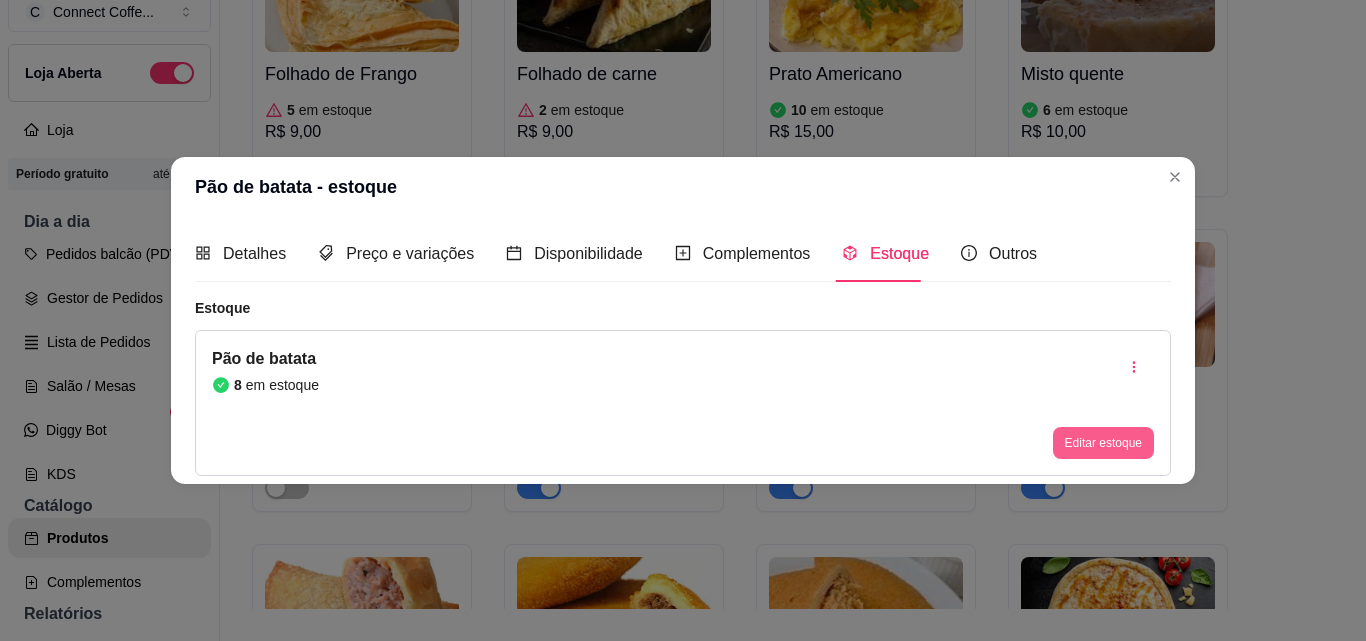 click on "Editar estoque" at bounding box center (1103, 443) 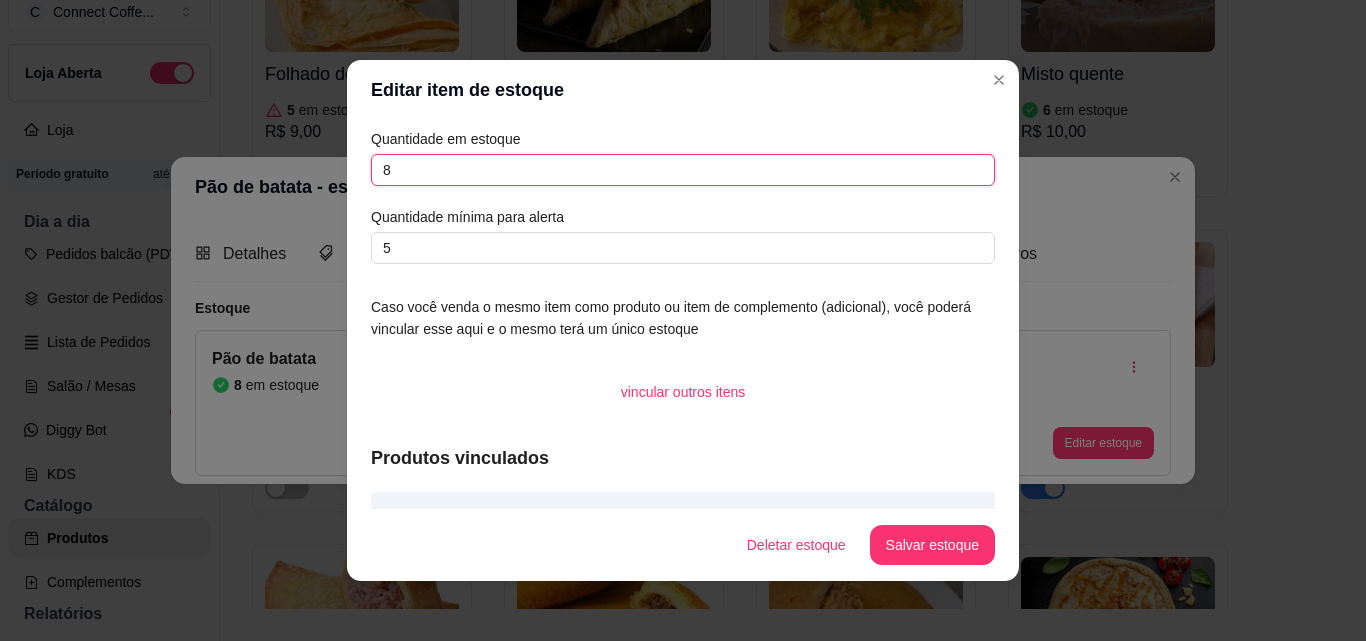 drag, startPoint x: 421, startPoint y: 166, endPoint x: 133, endPoint y: 122, distance: 291.34174 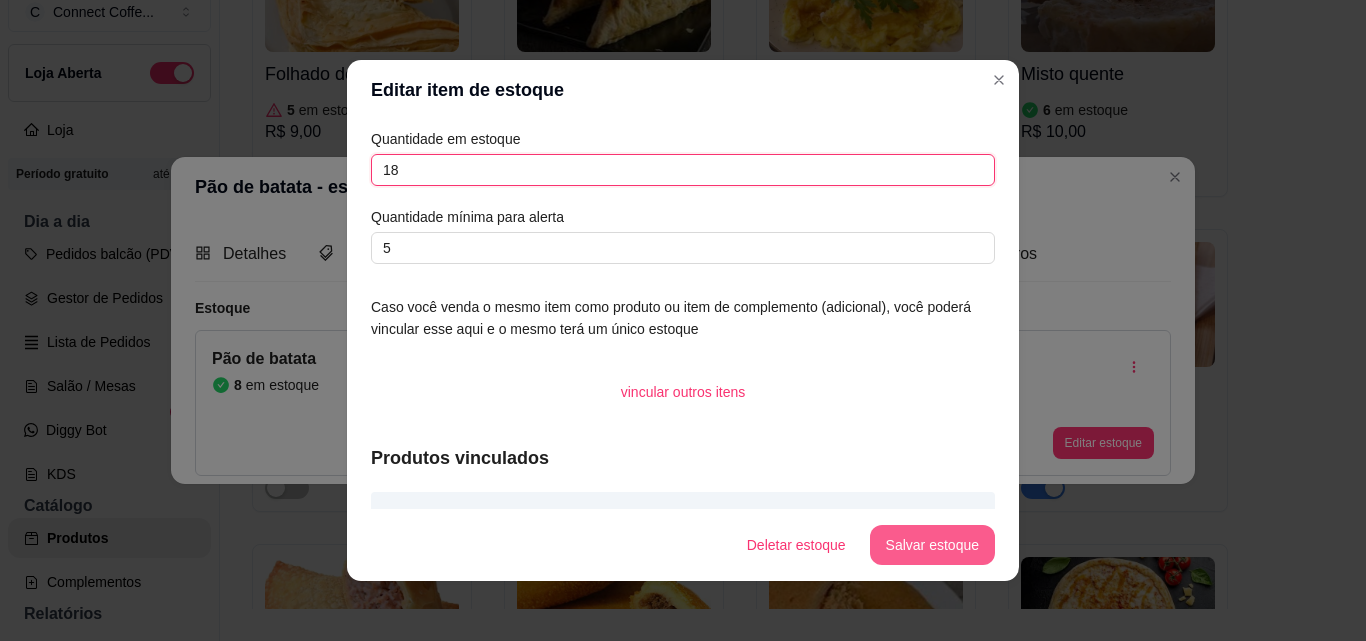type on "18" 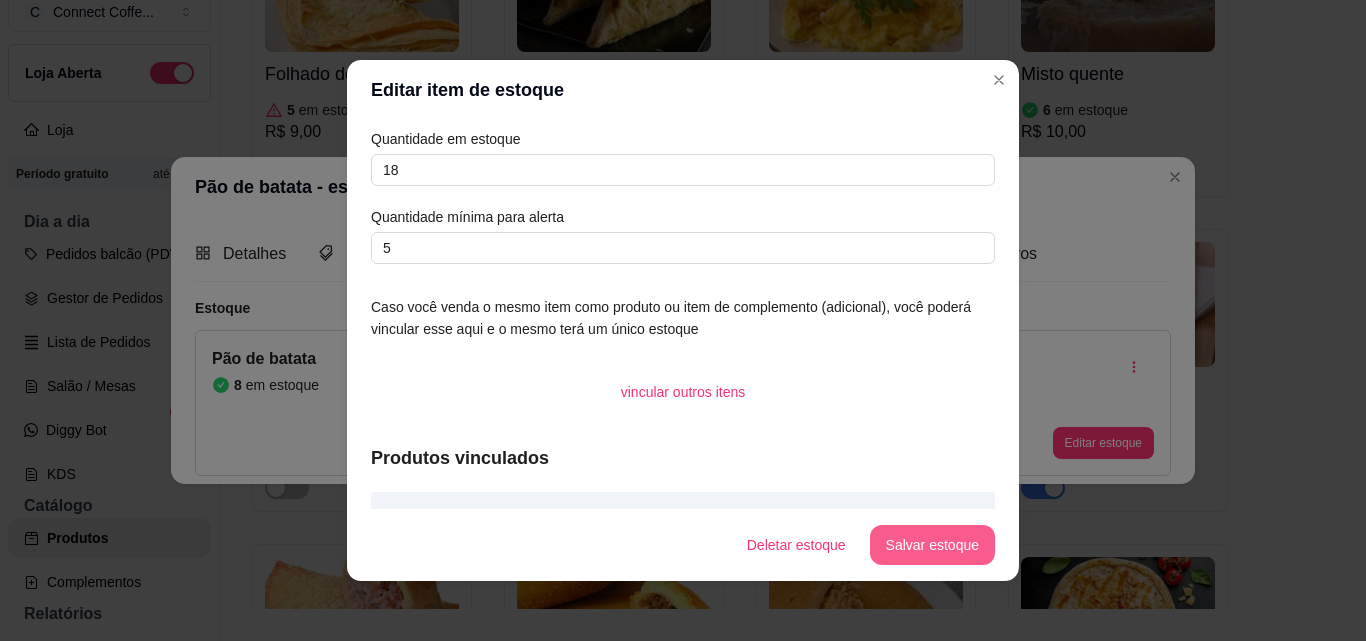 click on "Salvar estoque" at bounding box center [932, 545] 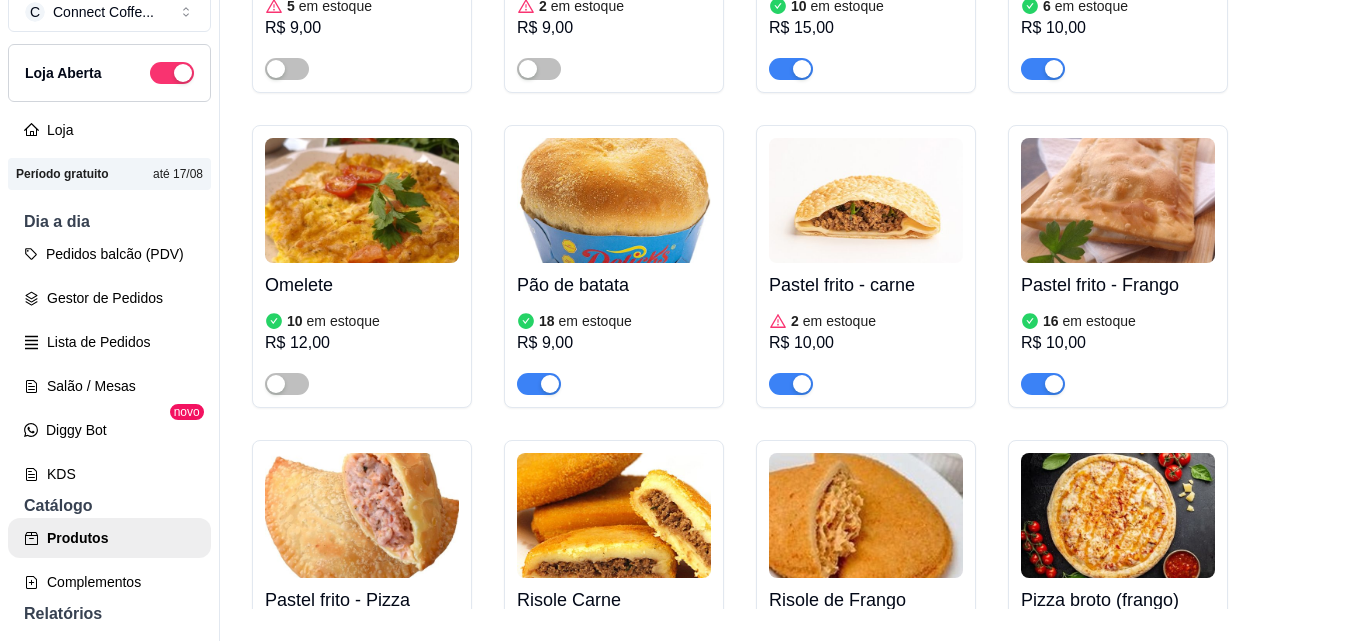 scroll, scrollTop: 1874, scrollLeft: 0, axis: vertical 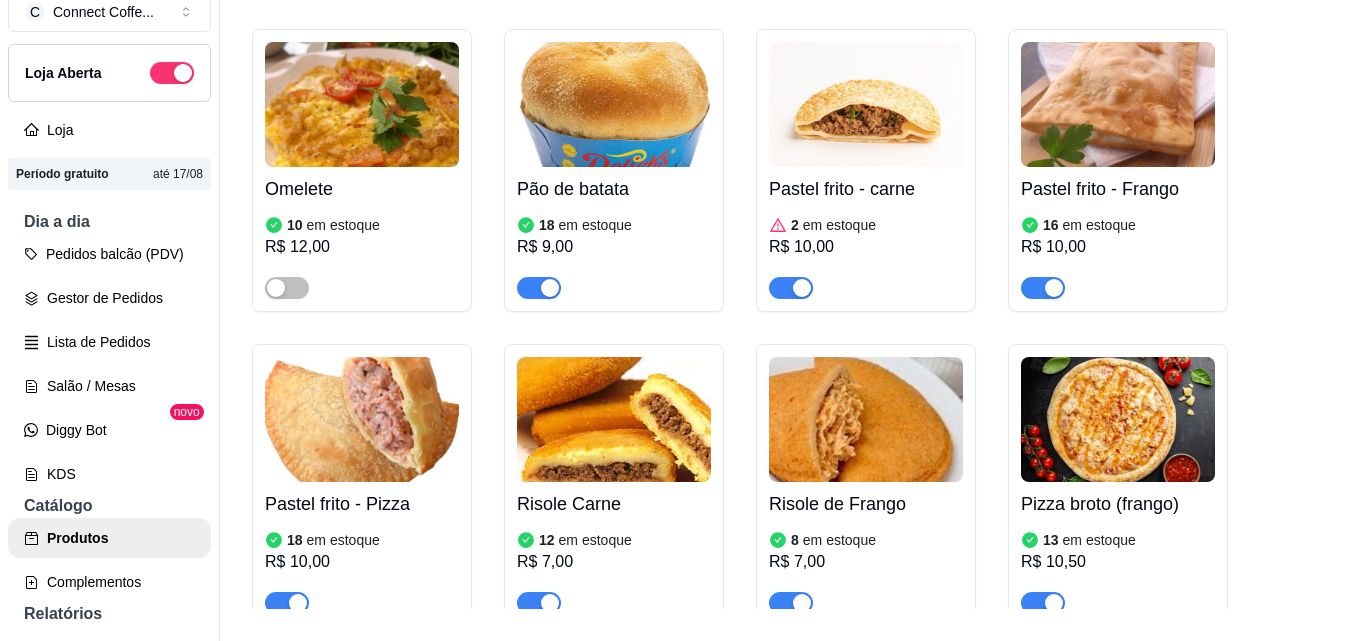 click at bounding box center [866, 104] 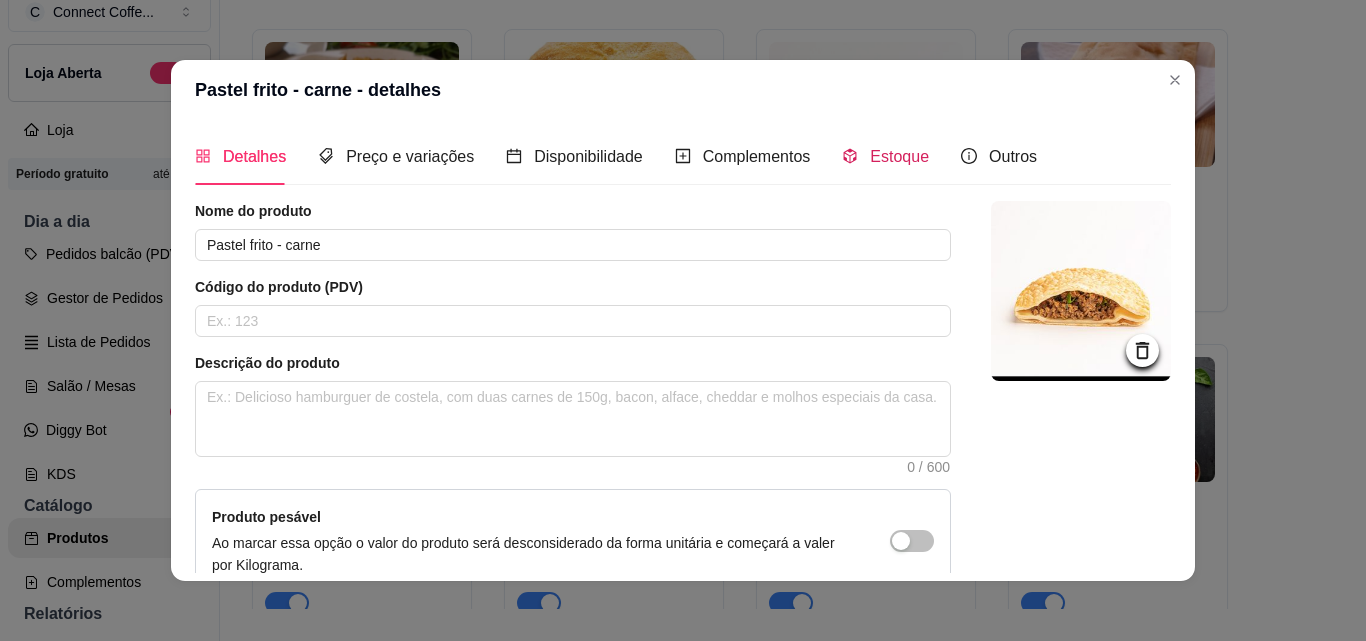 click on "Estoque" at bounding box center [899, 156] 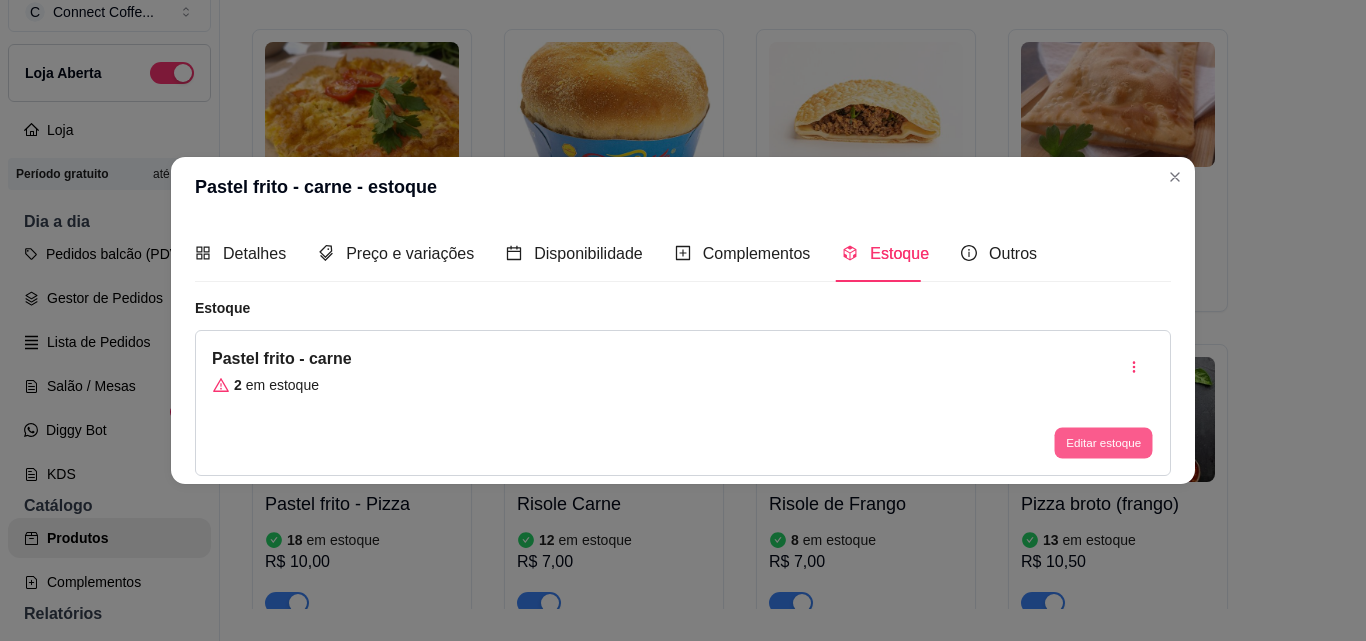 click on "Editar estoque" at bounding box center (1103, 443) 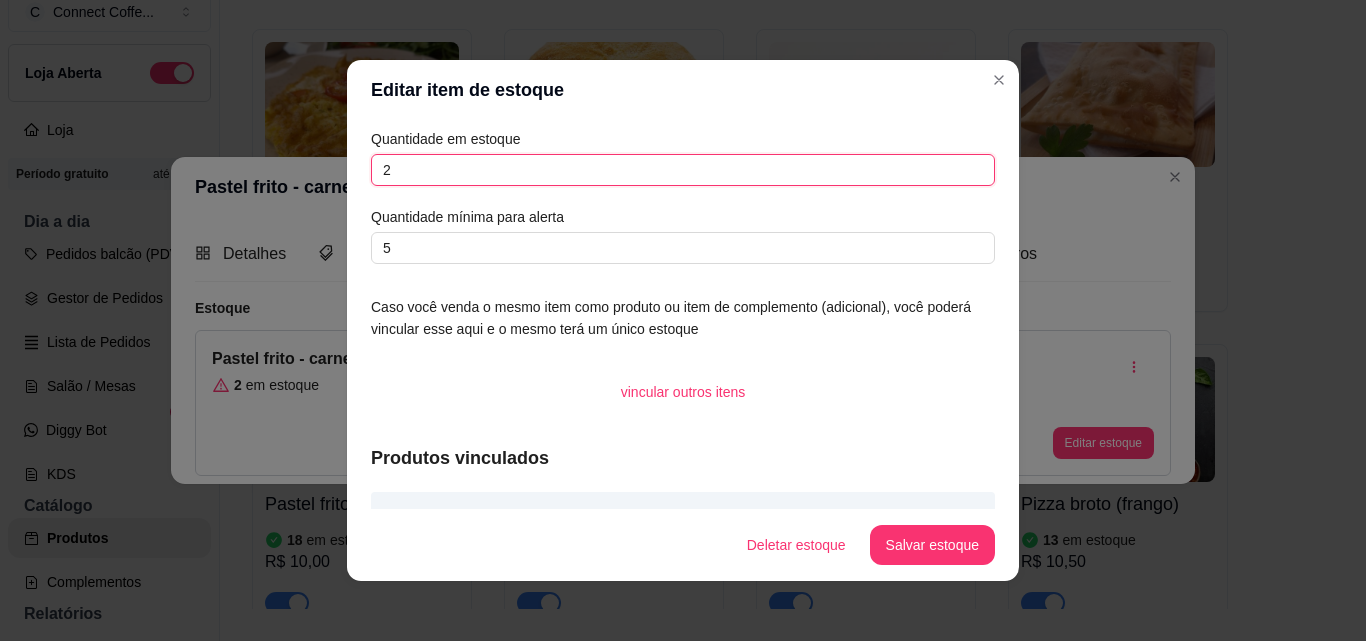 drag, startPoint x: 389, startPoint y: 170, endPoint x: 370, endPoint y: 168, distance: 19.104973 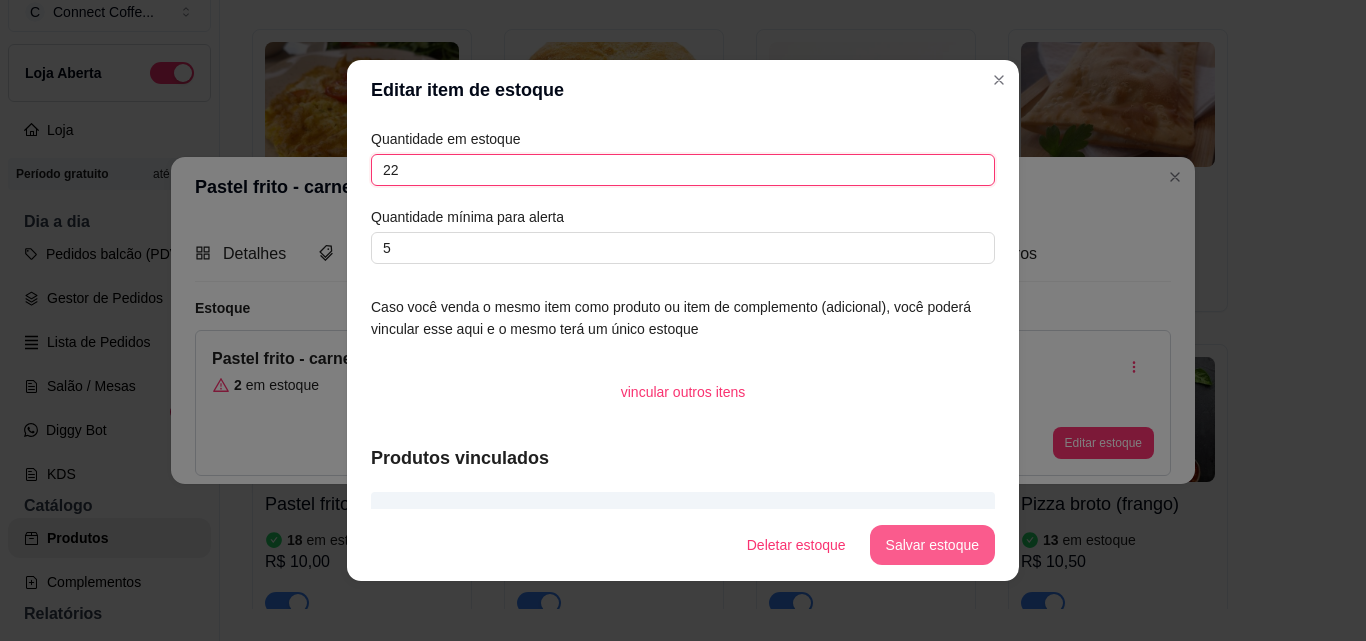 type on "22" 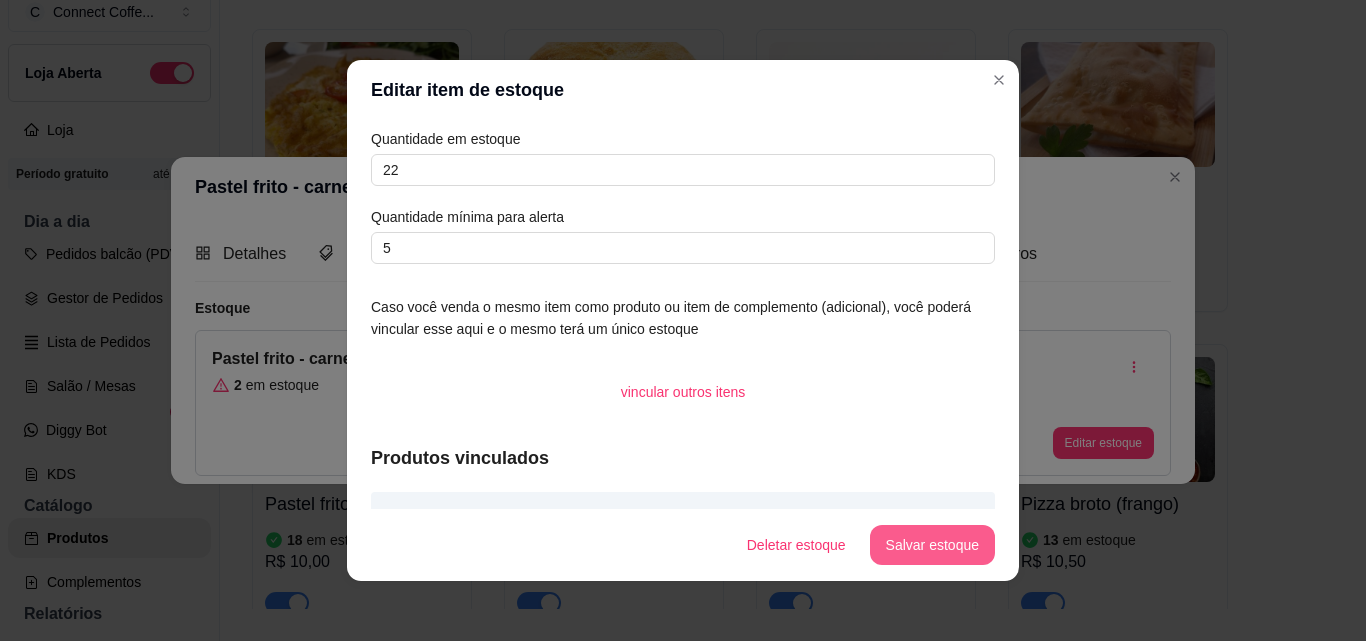 click on "Salvar estoque" at bounding box center (932, 545) 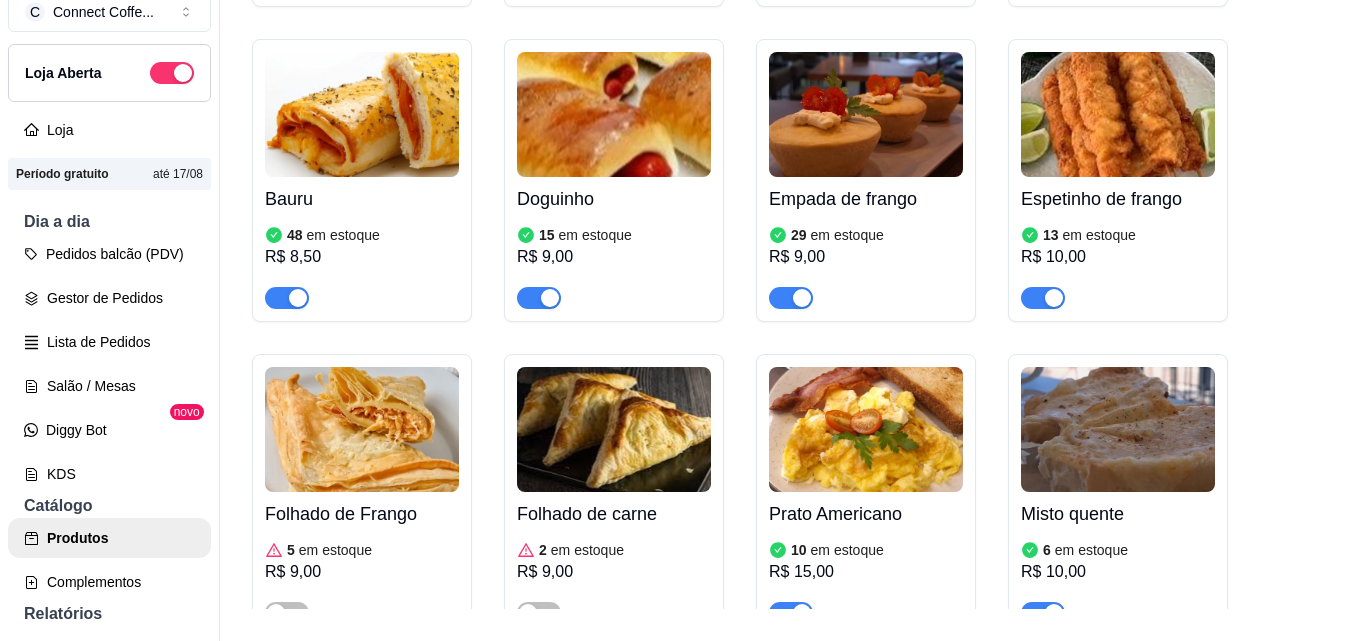 scroll, scrollTop: 1174, scrollLeft: 0, axis: vertical 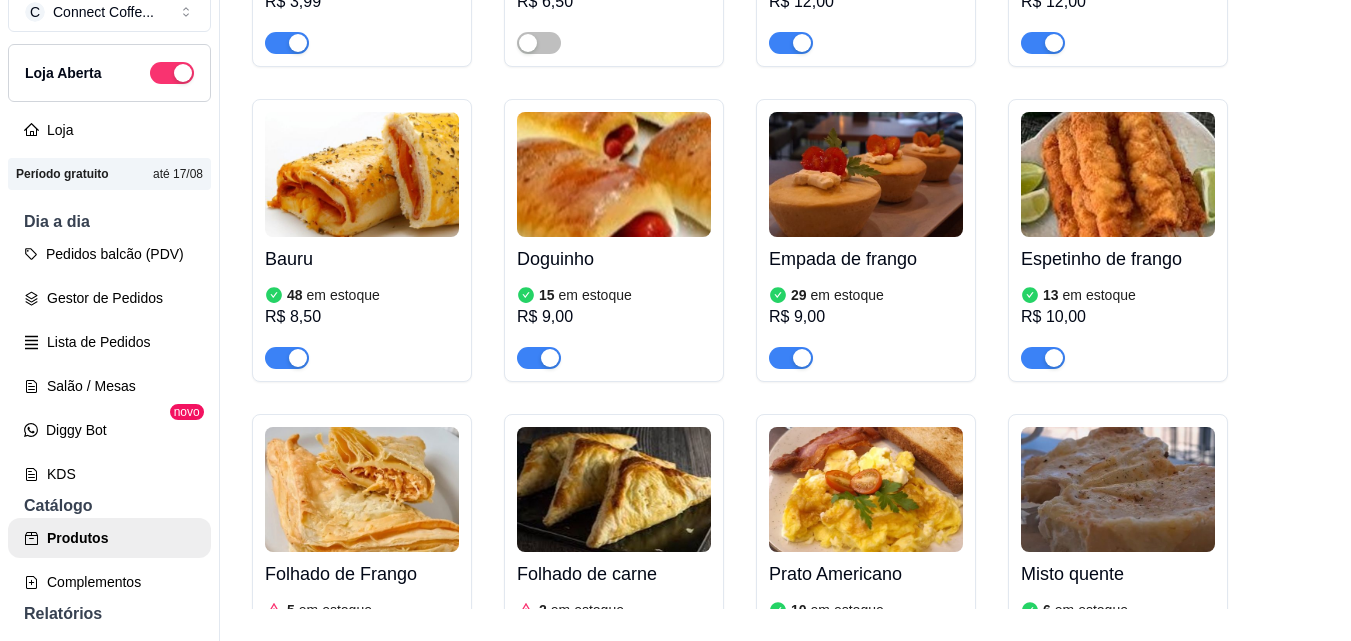 click at bounding box center (1118, 174) 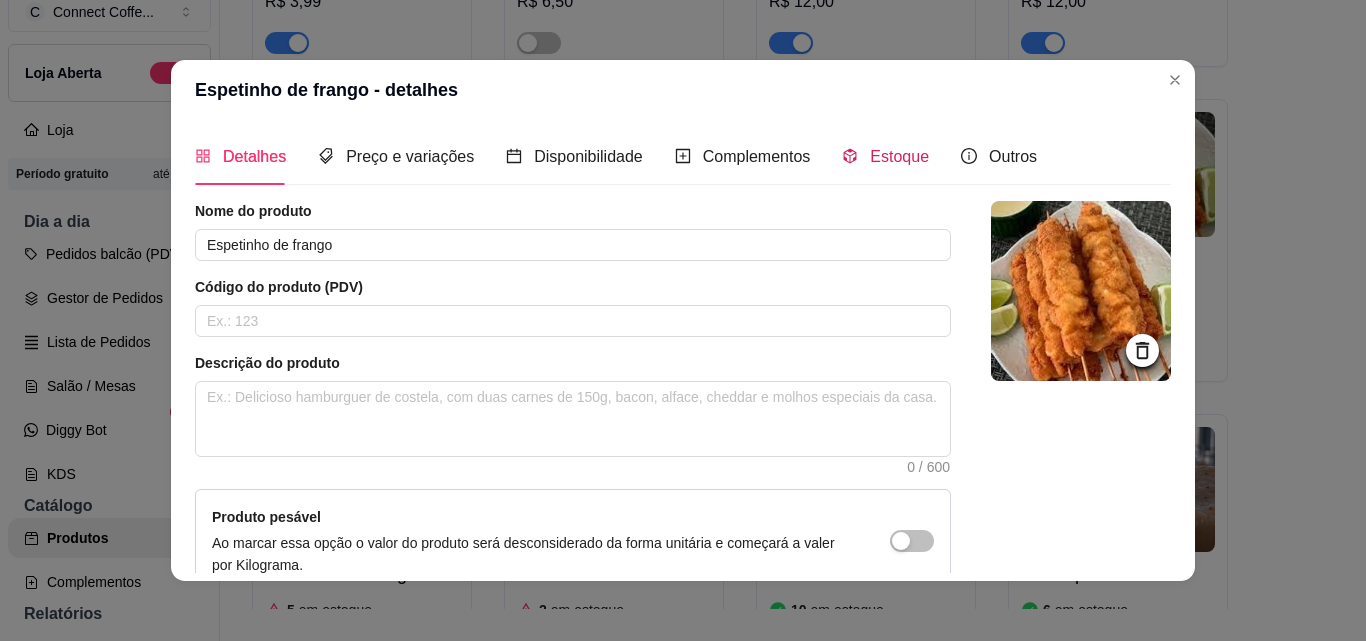 click on "Estoque" at bounding box center [899, 156] 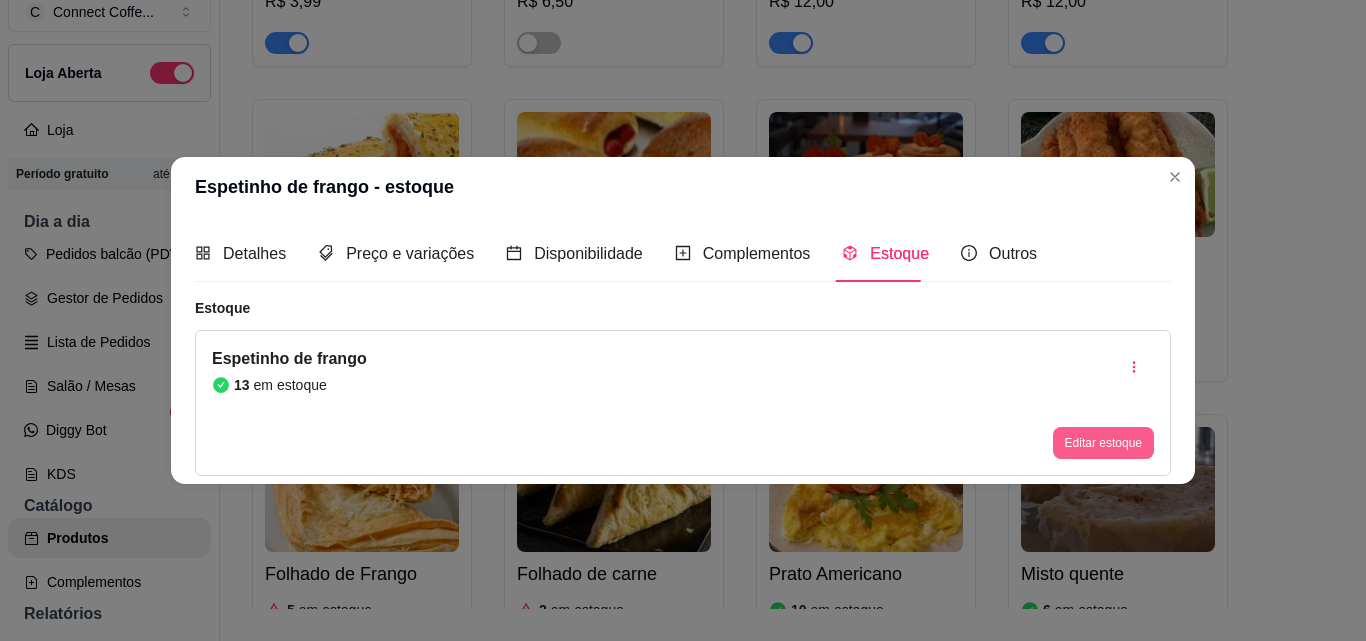 click on "Editar estoque" at bounding box center (1103, 443) 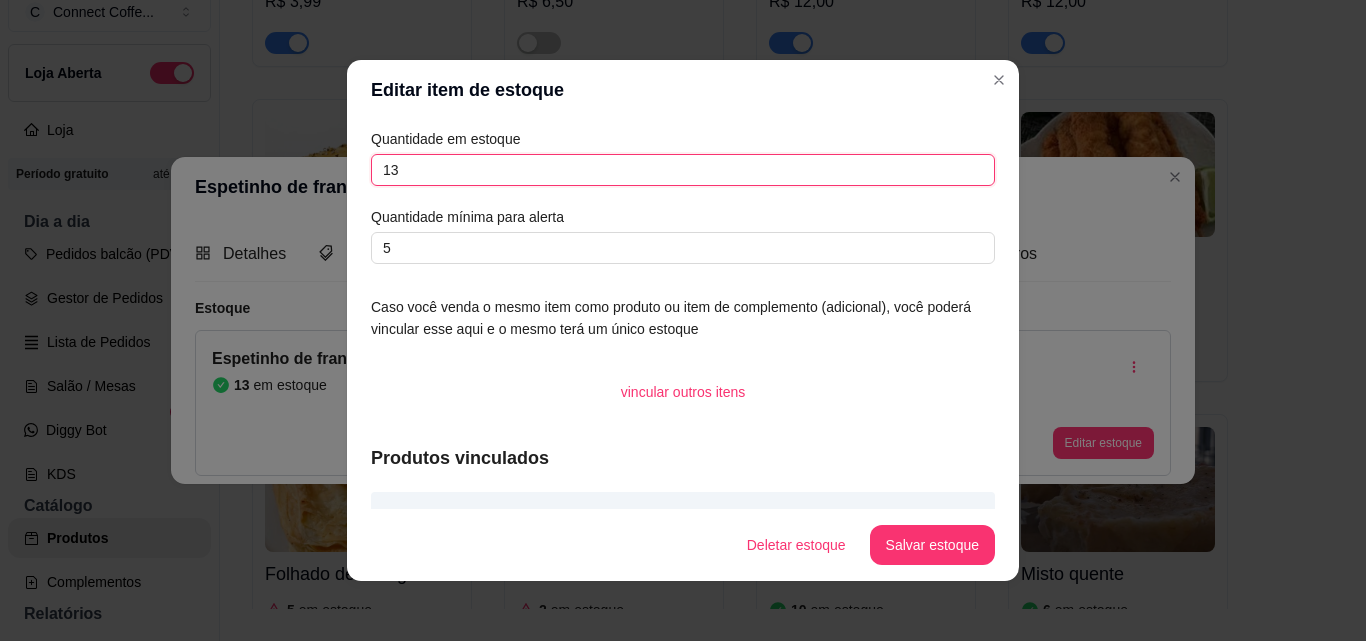 drag, startPoint x: 408, startPoint y: 173, endPoint x: 344, endPoint y: 172, distance: 64.00781 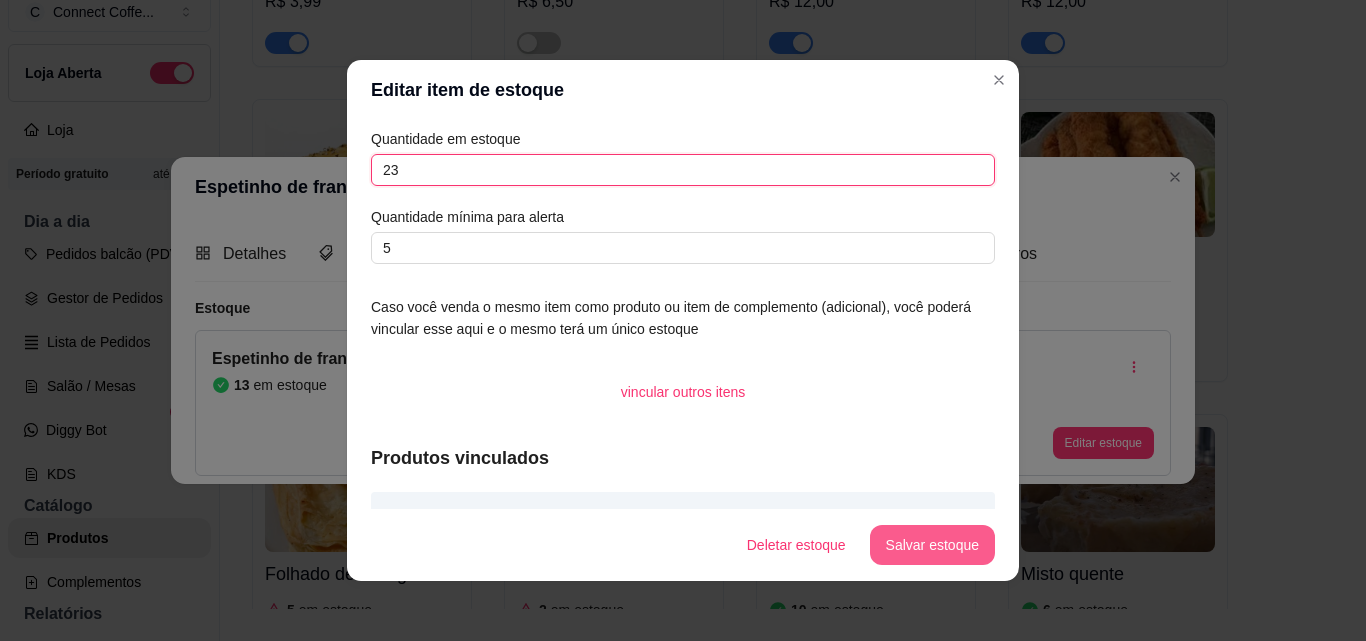 type on "23" 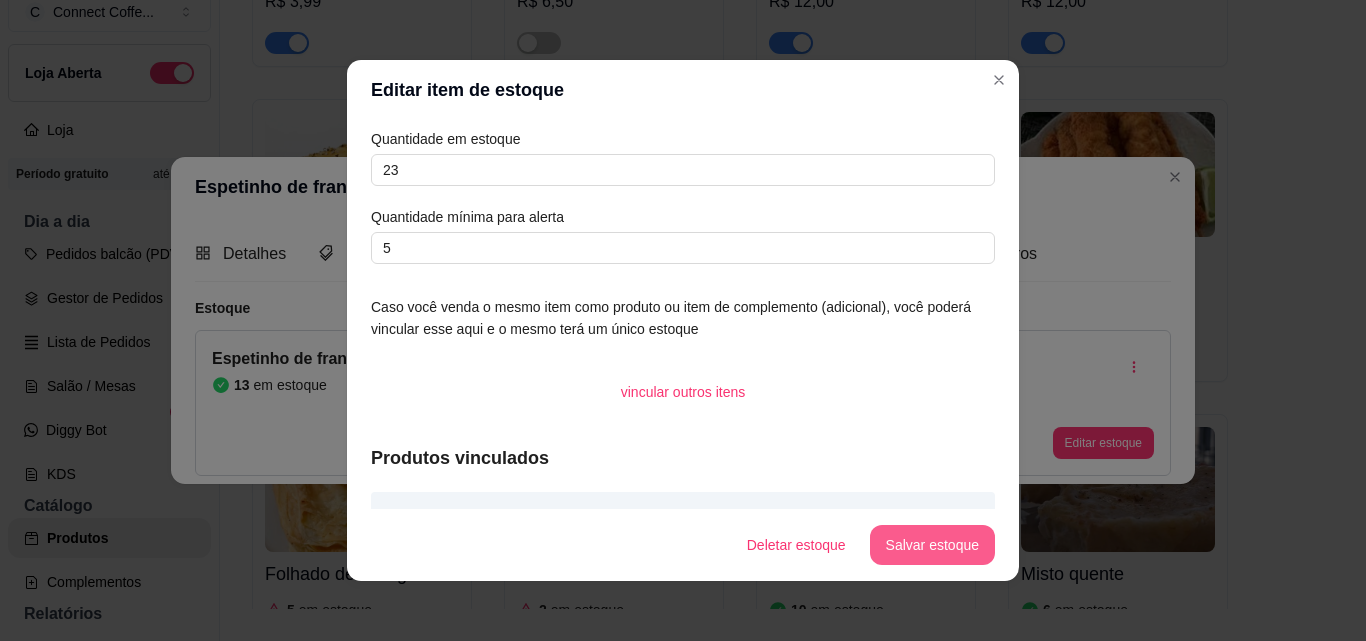 click on "Salvar estoque" at bounding box center [932, 545] 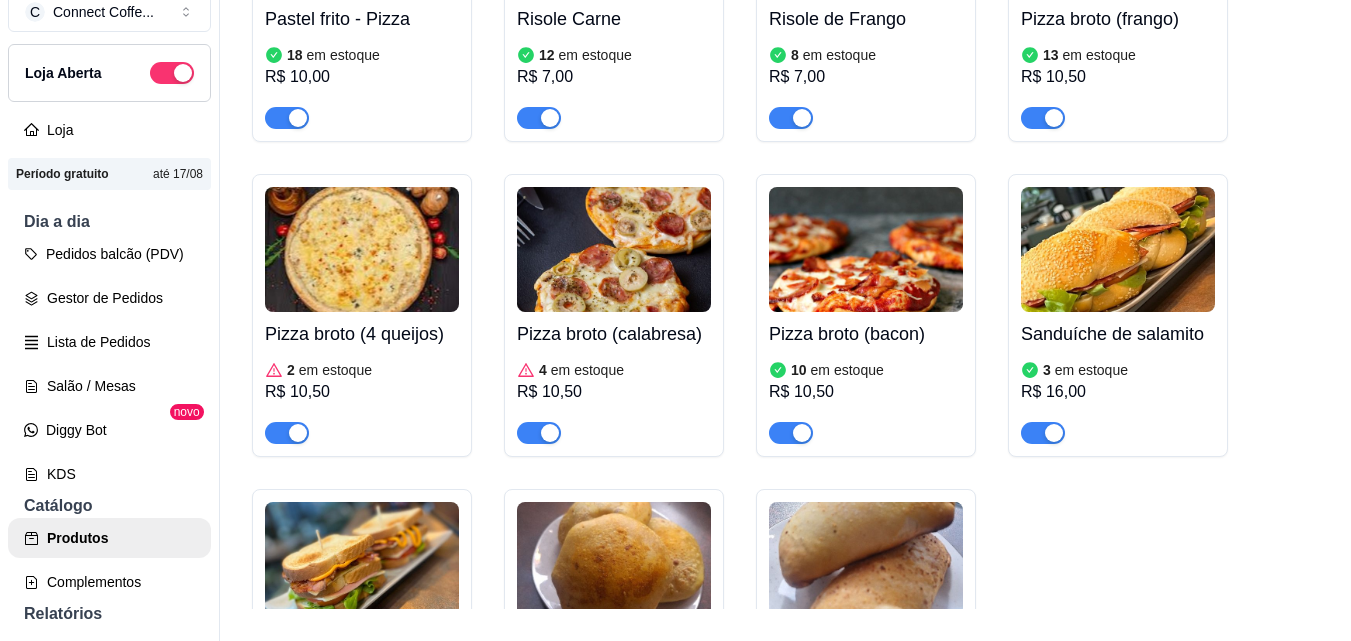 scroll, scrollTop: 2374, scrollLeft: 0, axis: vertical 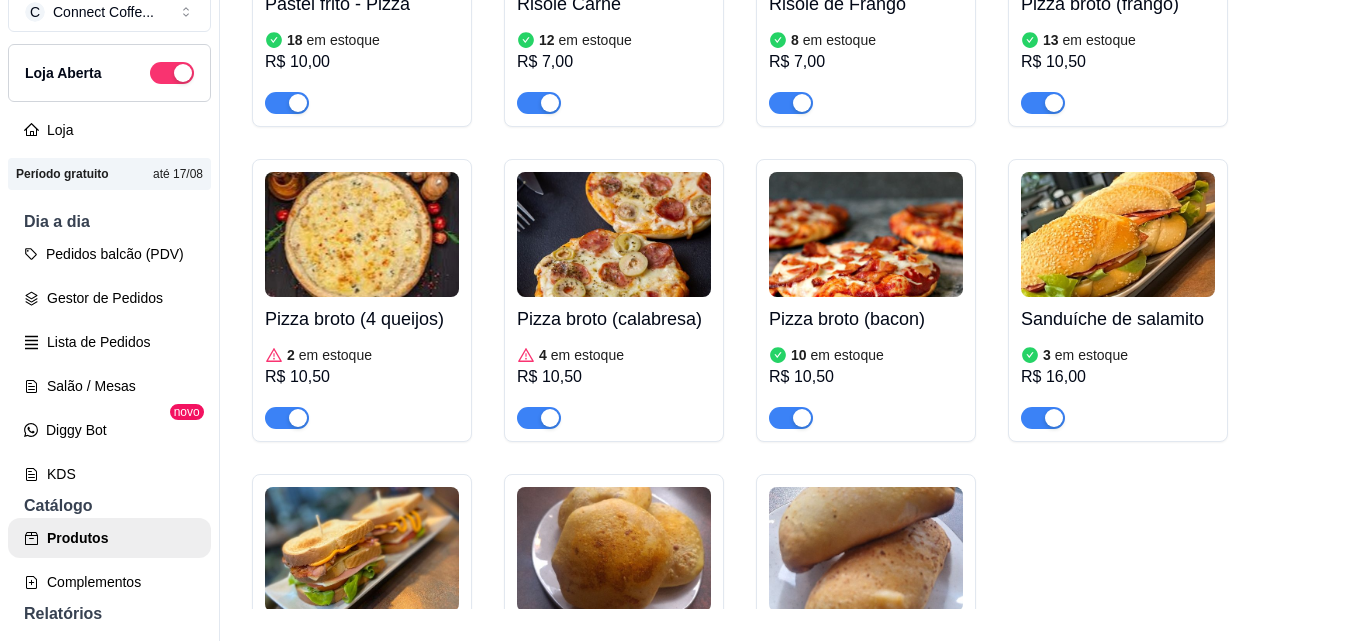 click at bounding box center (614, 234) 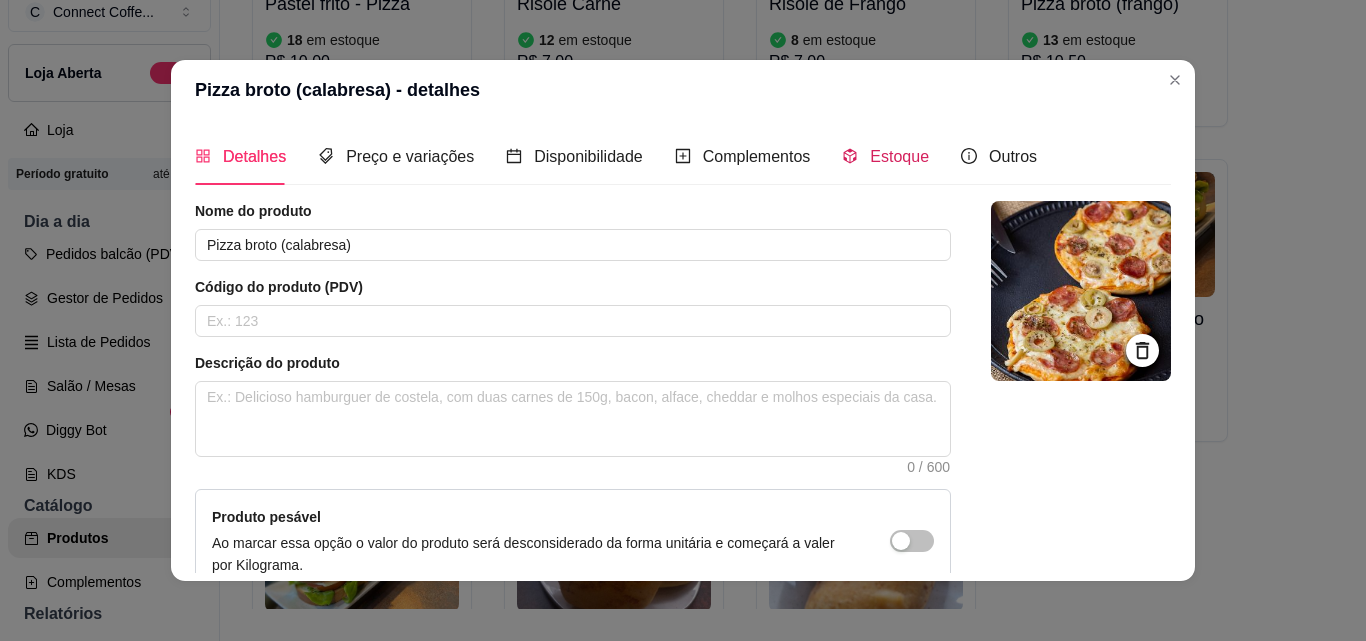 click on "Estoque" at bounding box center (899, 156) 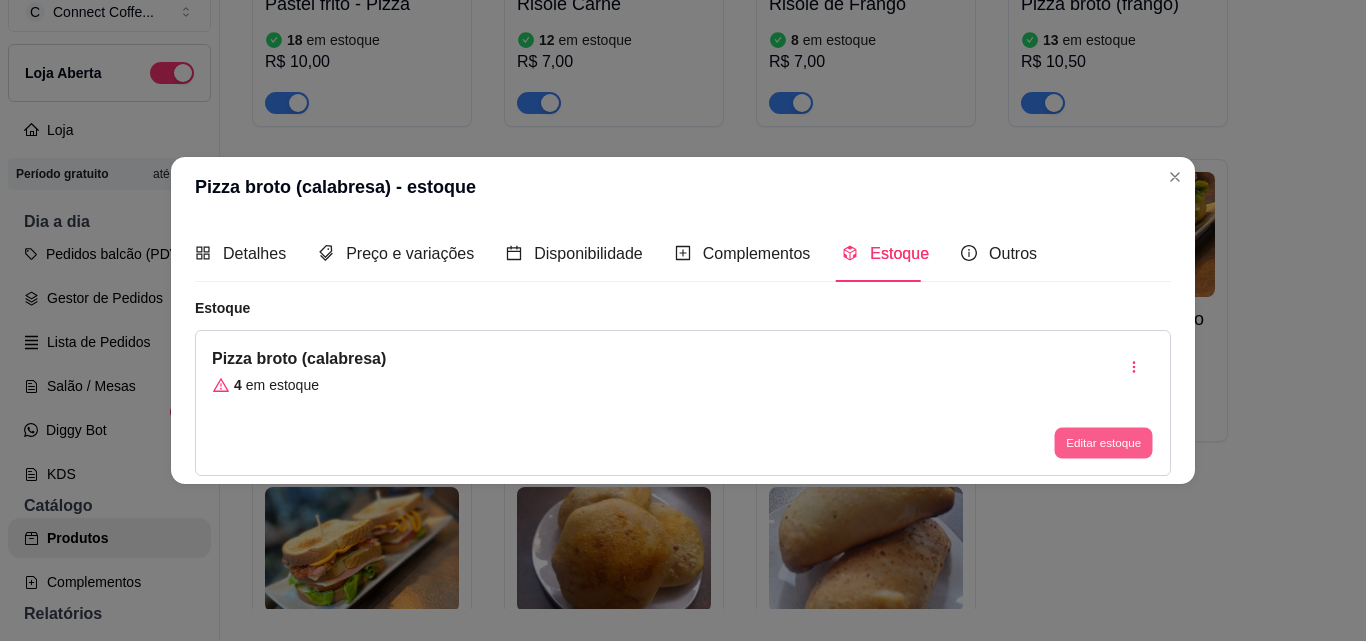 click on "Editar estoque" at bounding box center (1103, 443) 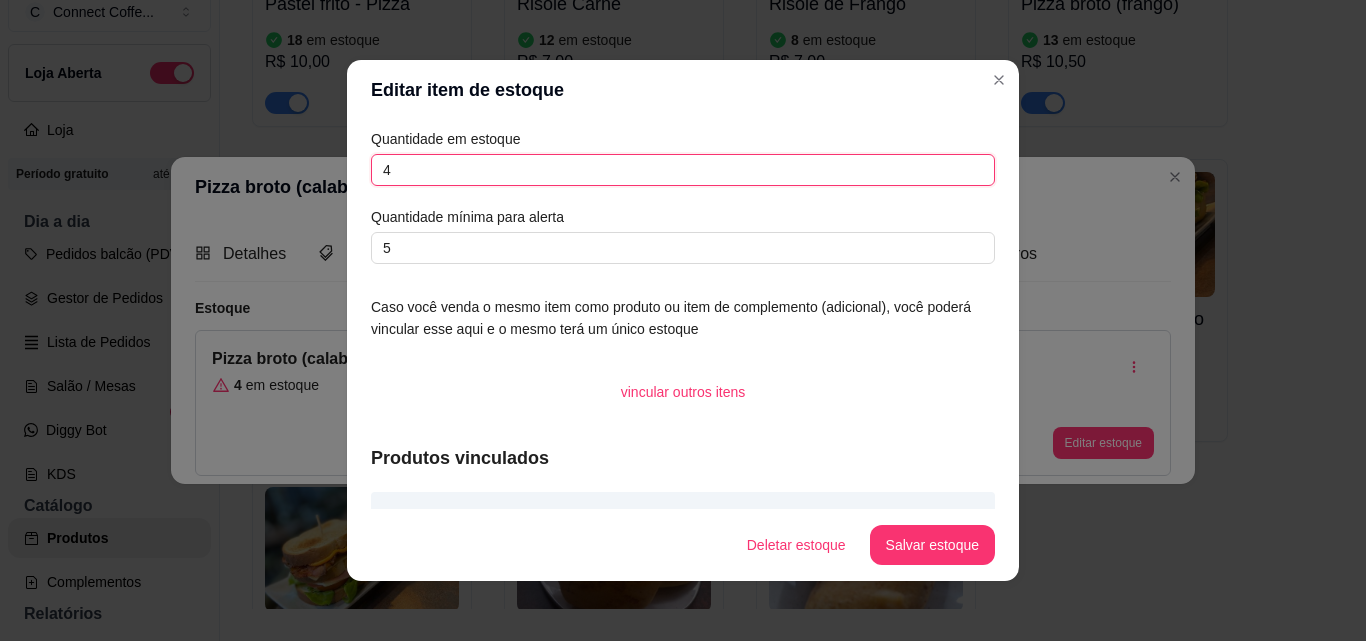 drag, startPoint x: 394, startPoint y: 170, endPoint x: 349, endPoint y: 168, distance: 45.044422 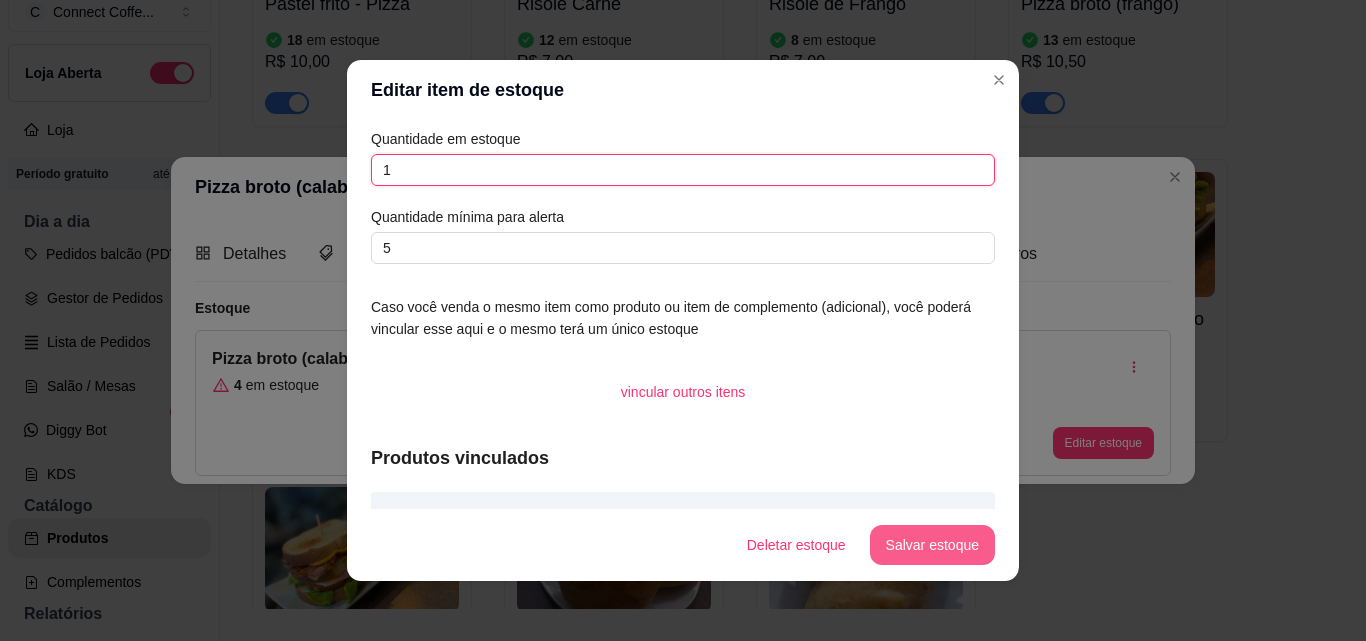 type on "1" 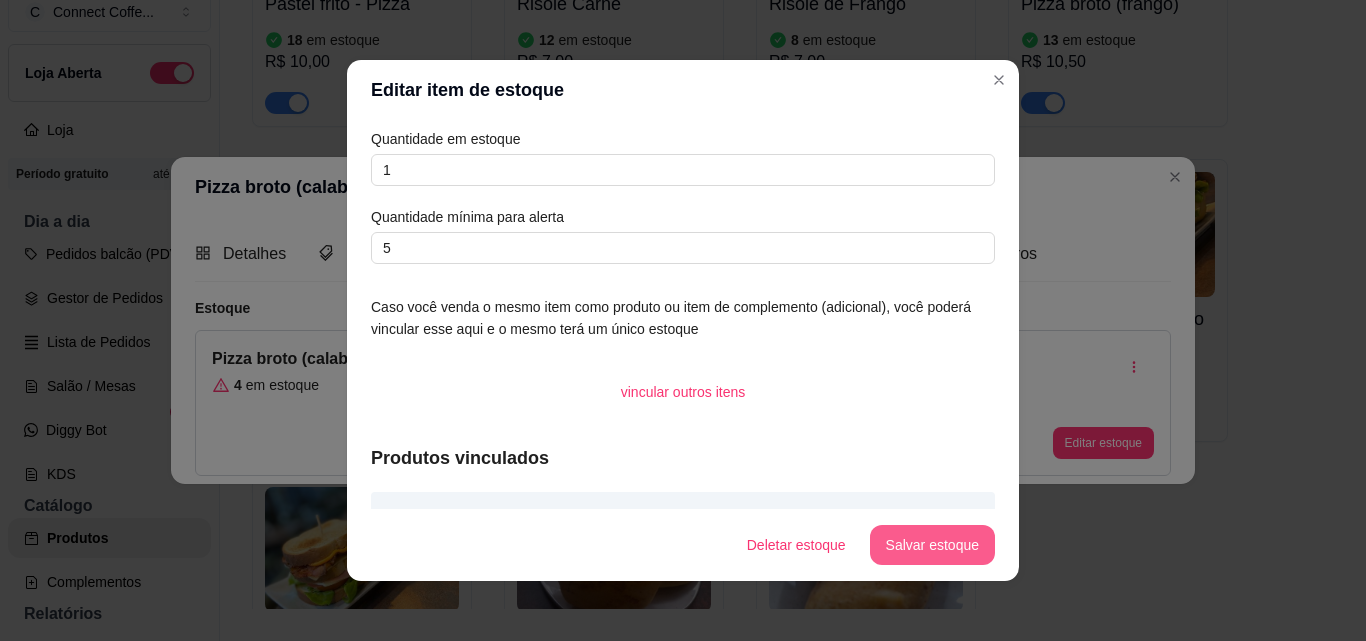 click on "Salvar estoque" at bounding box center (932, 545) 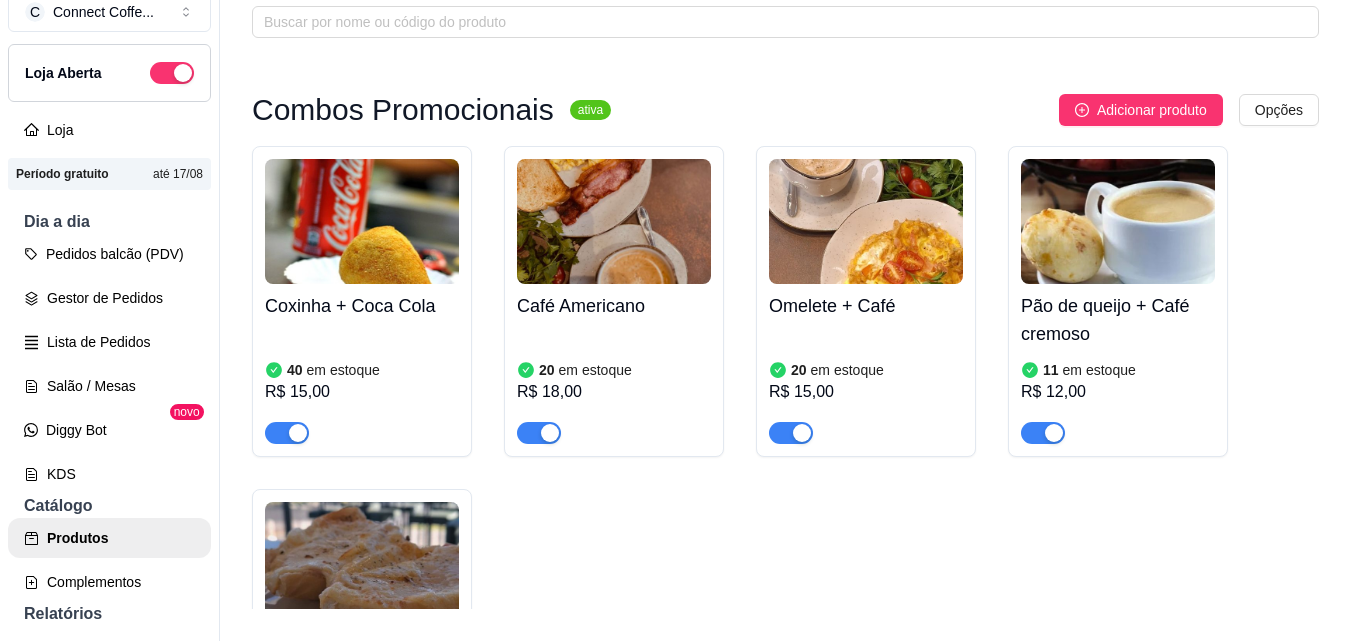 scroll, scrollTop: 0, scrollLeft: 0, axis: both 